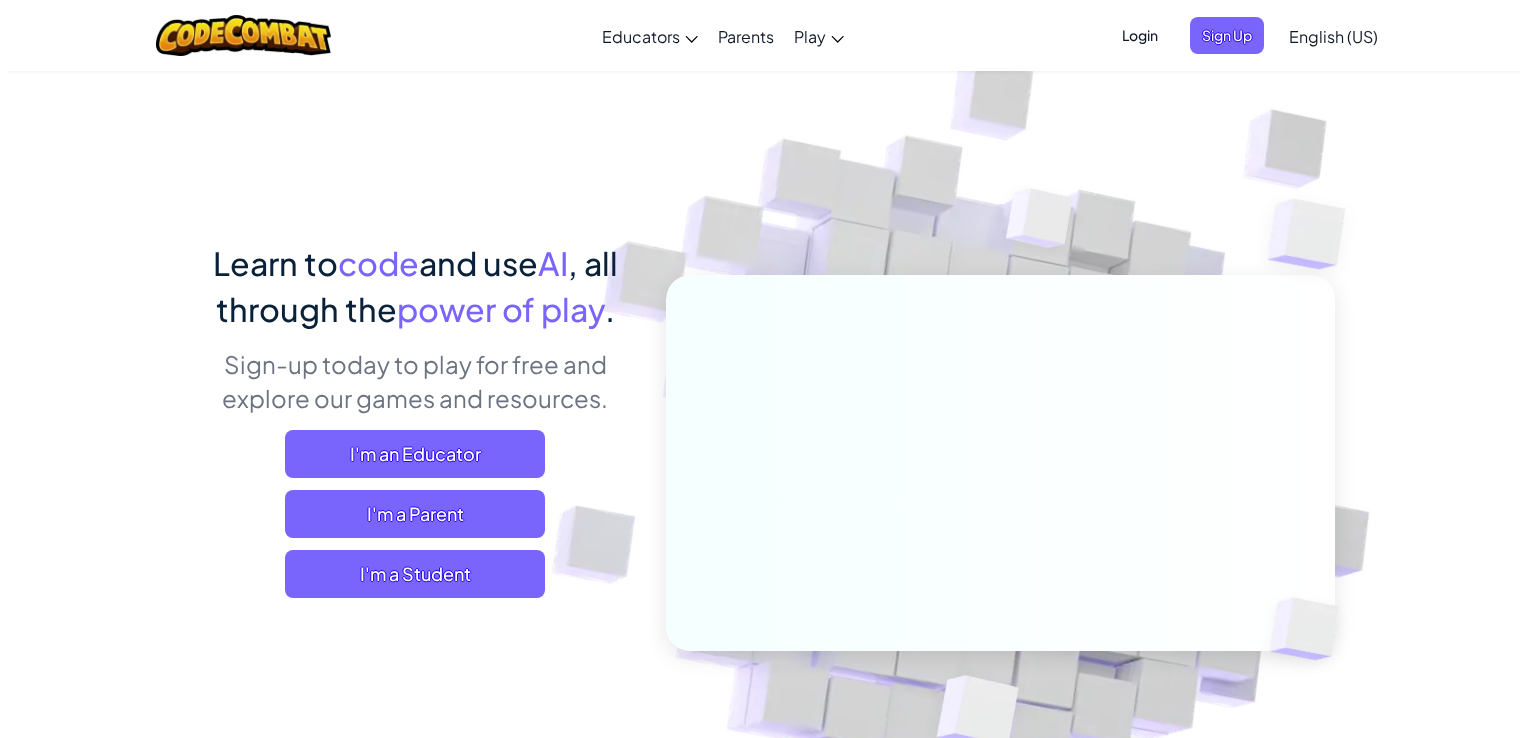 scroll, scrollTop: 0, scrollLeft: 0, axis: both 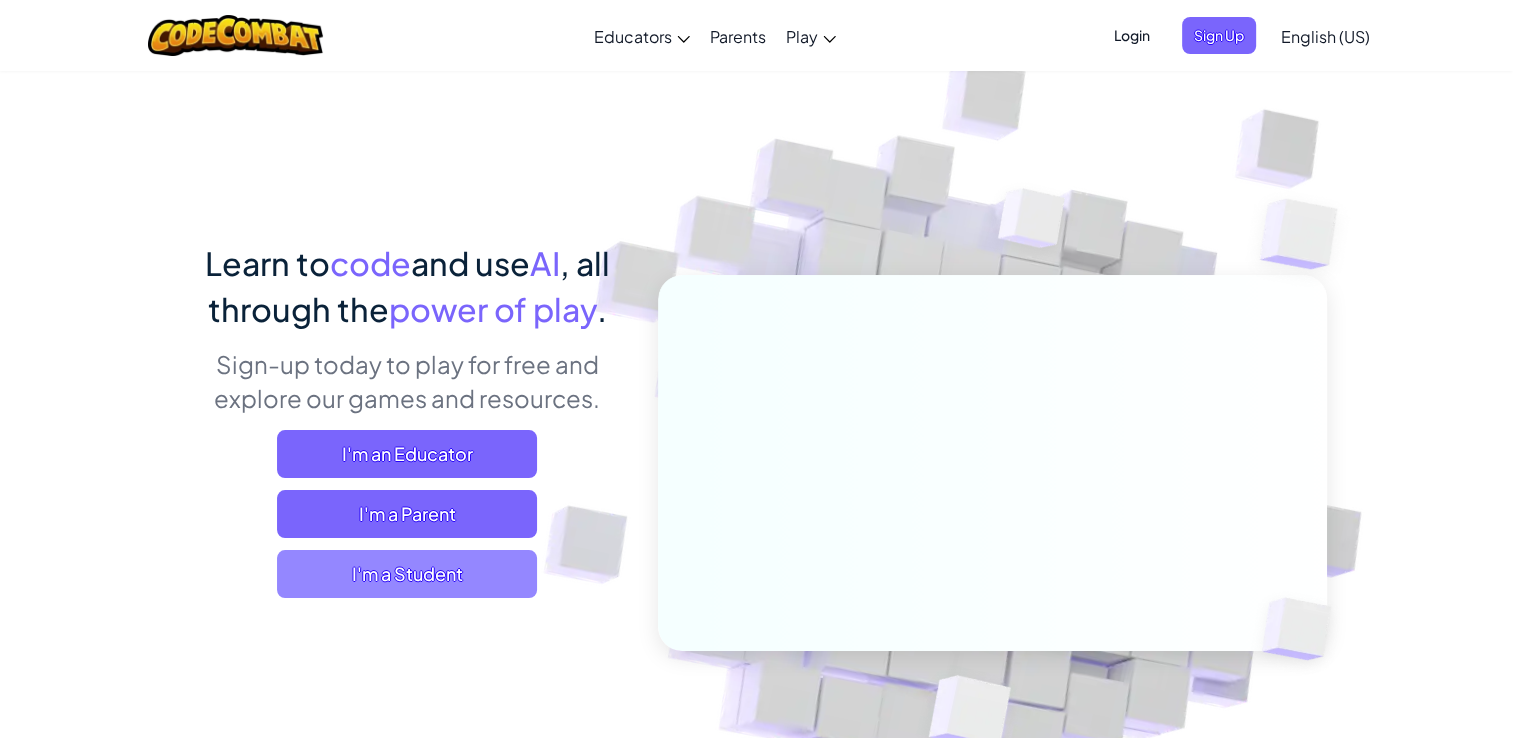 click on "I'm a Student" at bounding box center [407, 574] 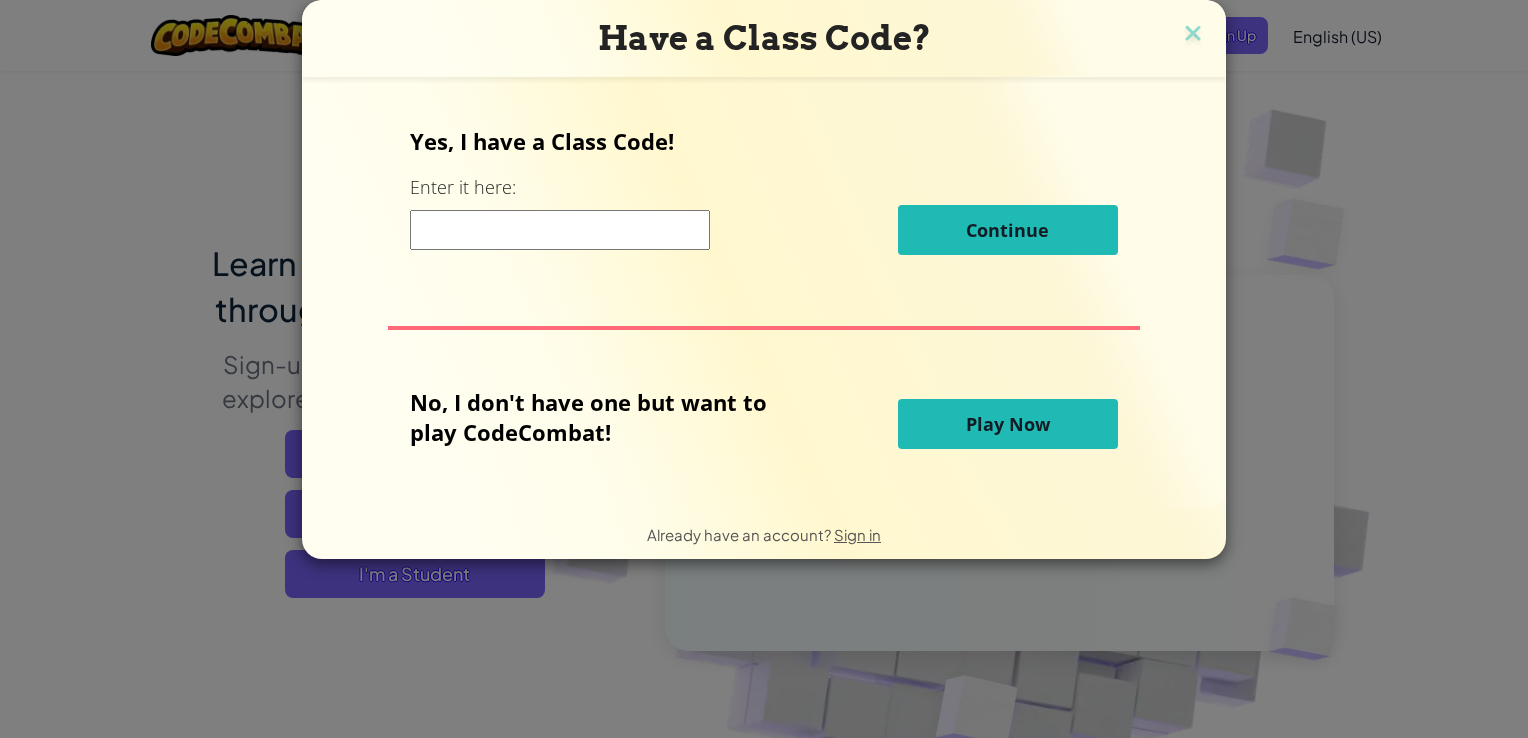 click at bounding box center [560, 230] 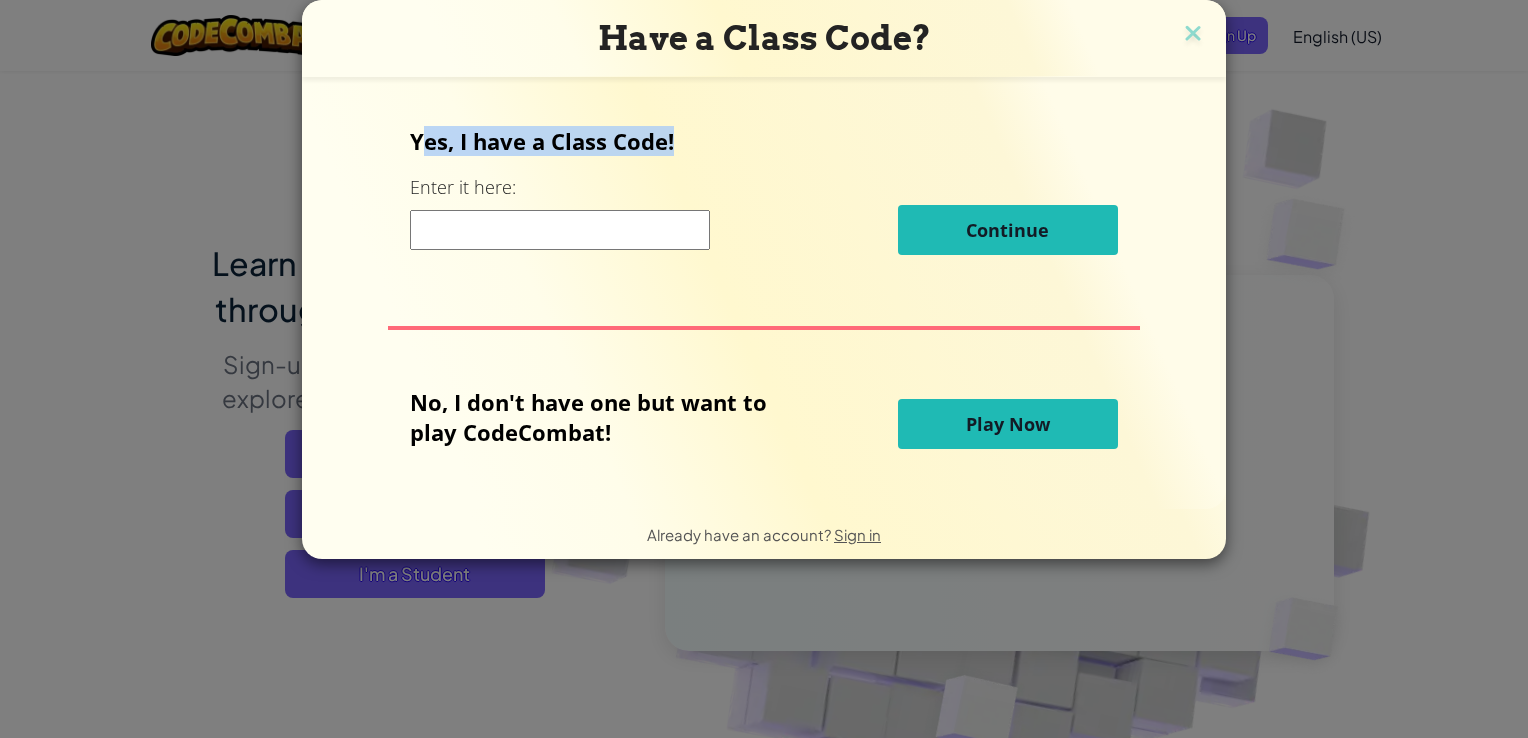 drag, startPoint x: 430, startPoint y: 145, endPoint x: 787, endPoint y: 144, distance: 357.0014 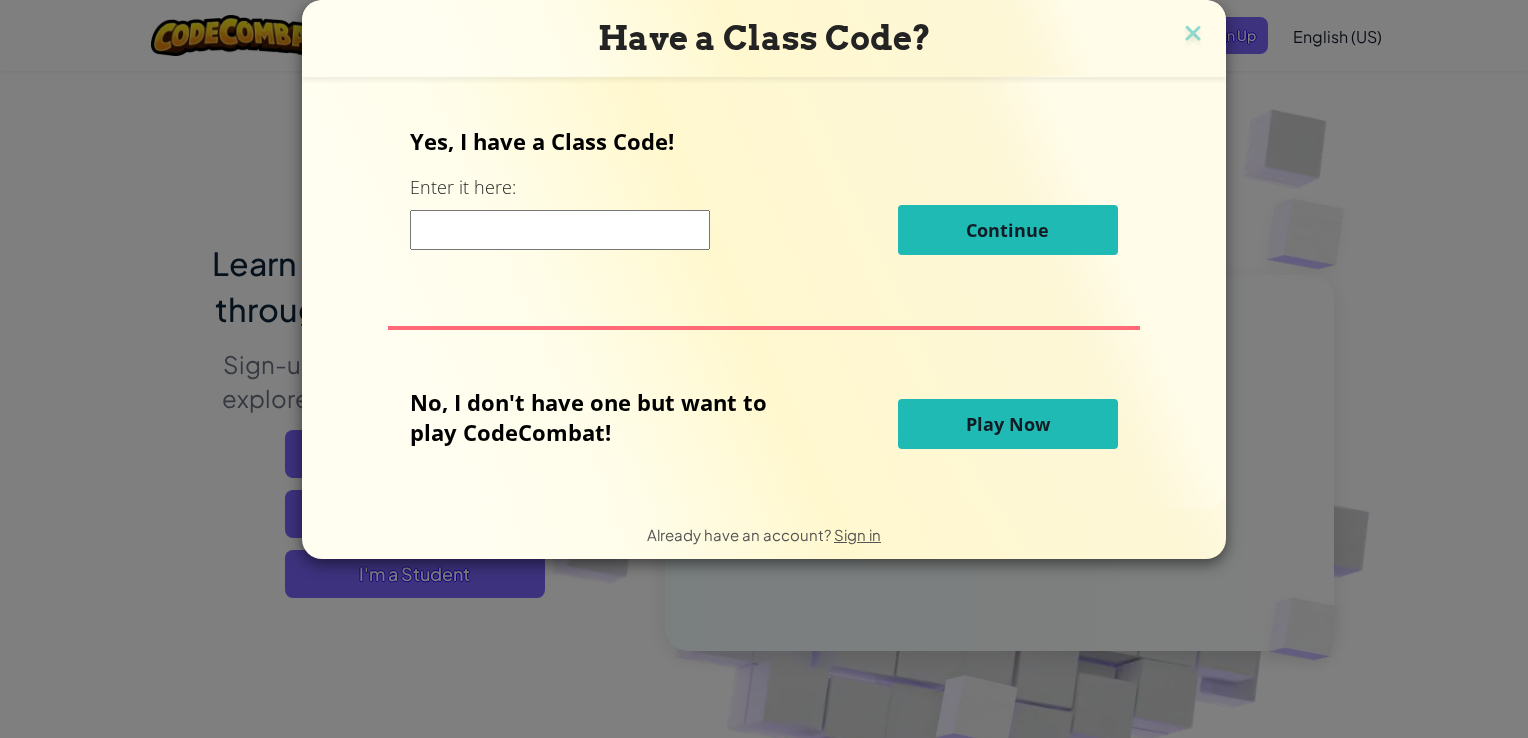 drag, startPoint x: 787, startPoint y: 144, endPoint x: 592, endPoint y: 166, distance: 196.2371 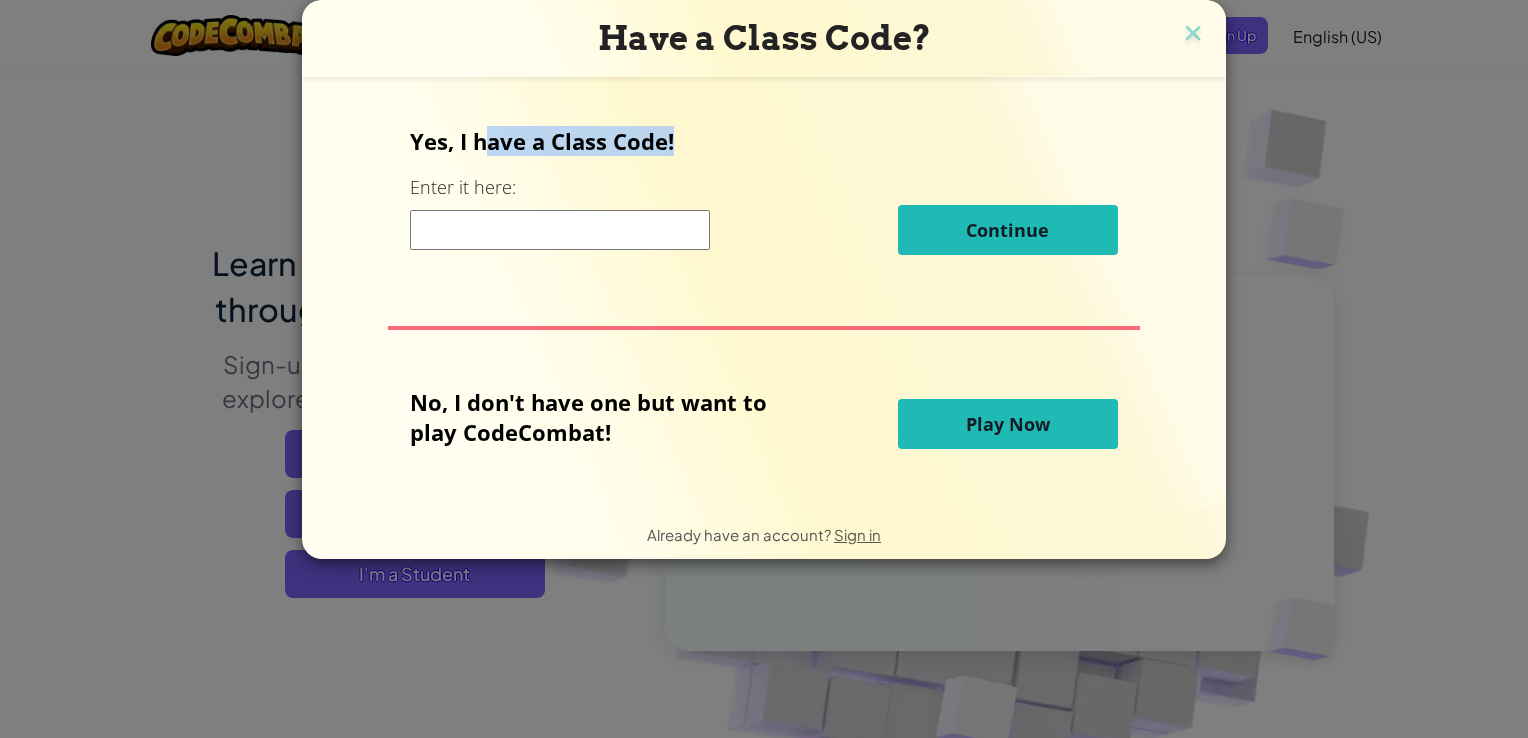drag, startPoint x: 491, startPoint y: 146, endPoint x: 673, endPoint y: 145, distance: 182.00275 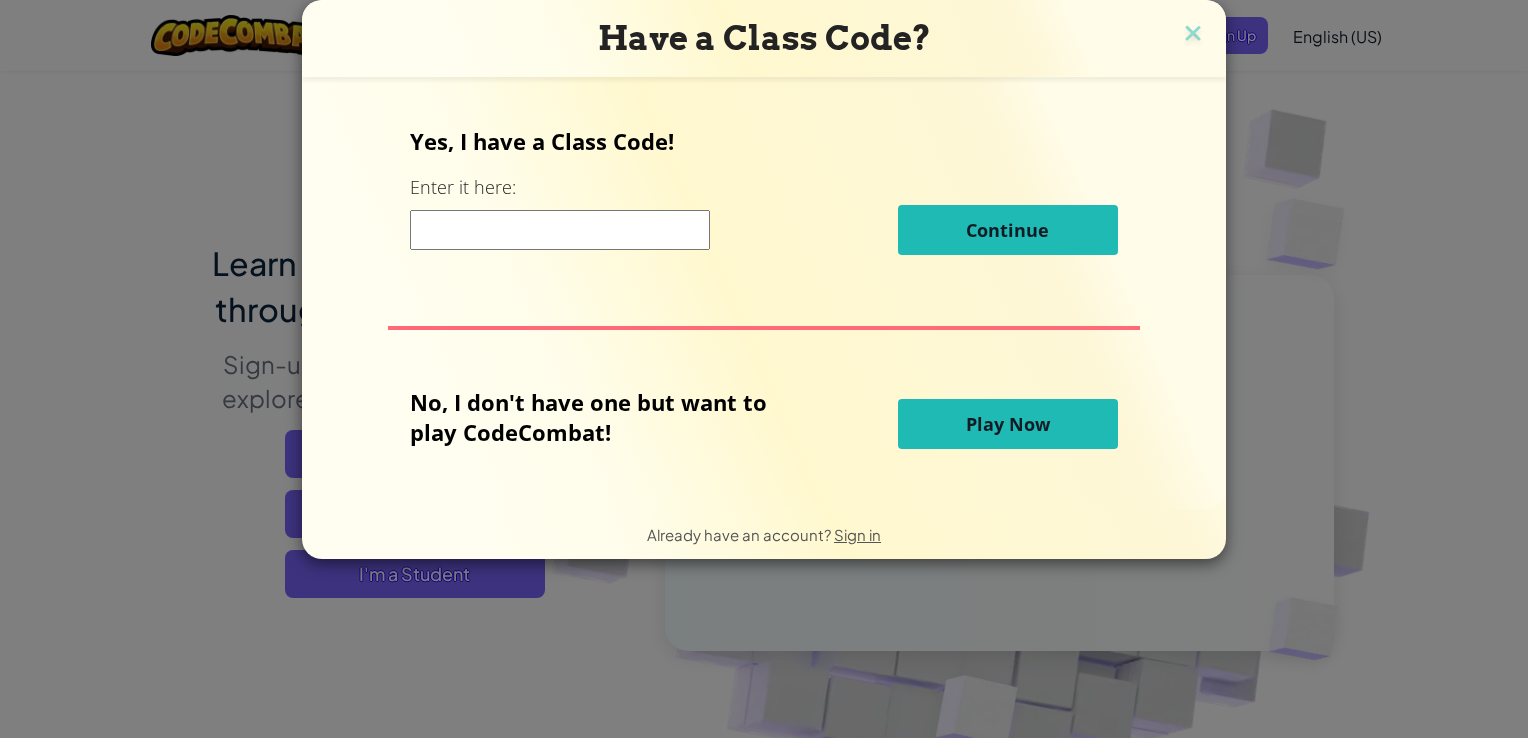 drag, startPoint x: 673, startPoint y: 145, endPoint x: 639, endPoint y: 168, distance: 41.04875 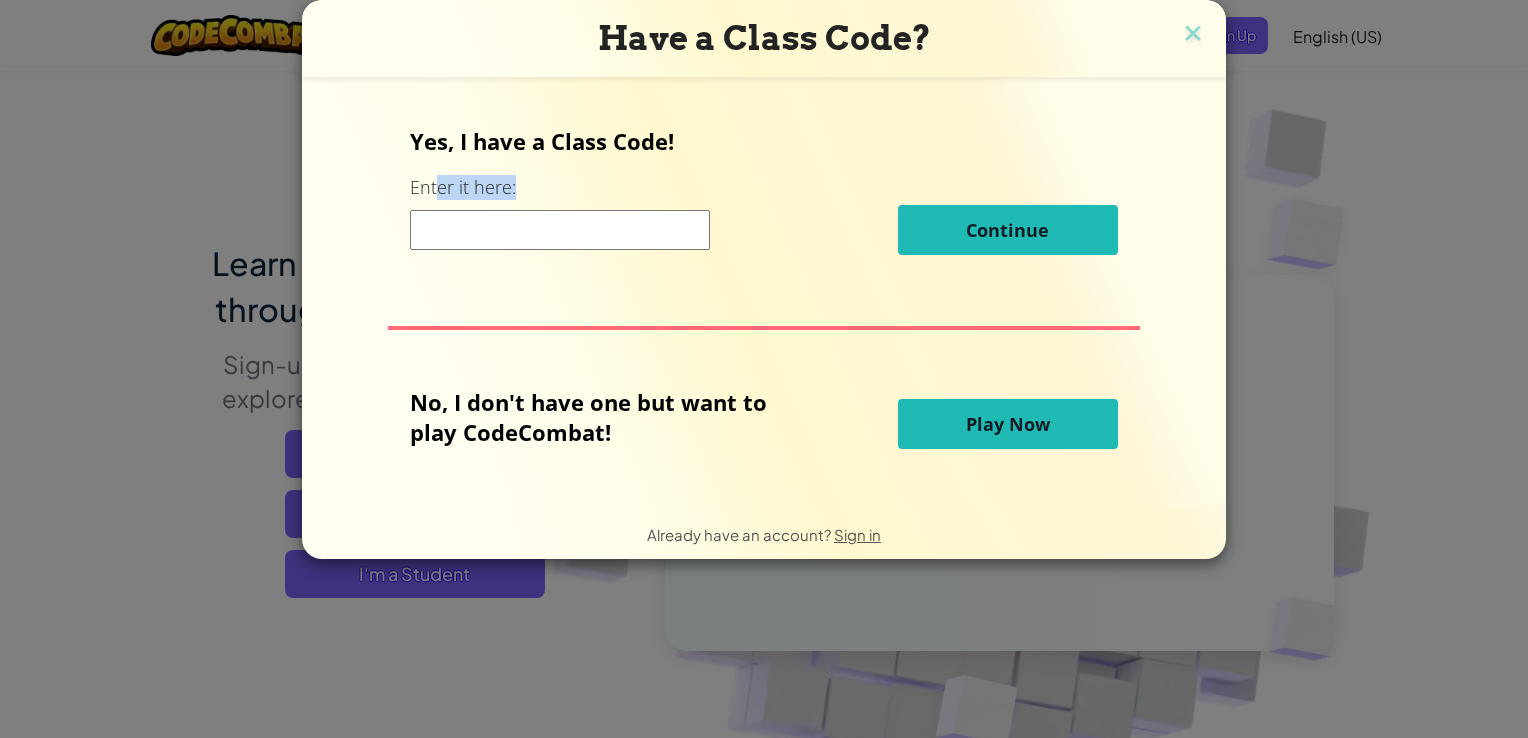 drag, startPoint x: 440, startPoint y: 178, endPoint x: 561, endPoint y: 178, distance: 121 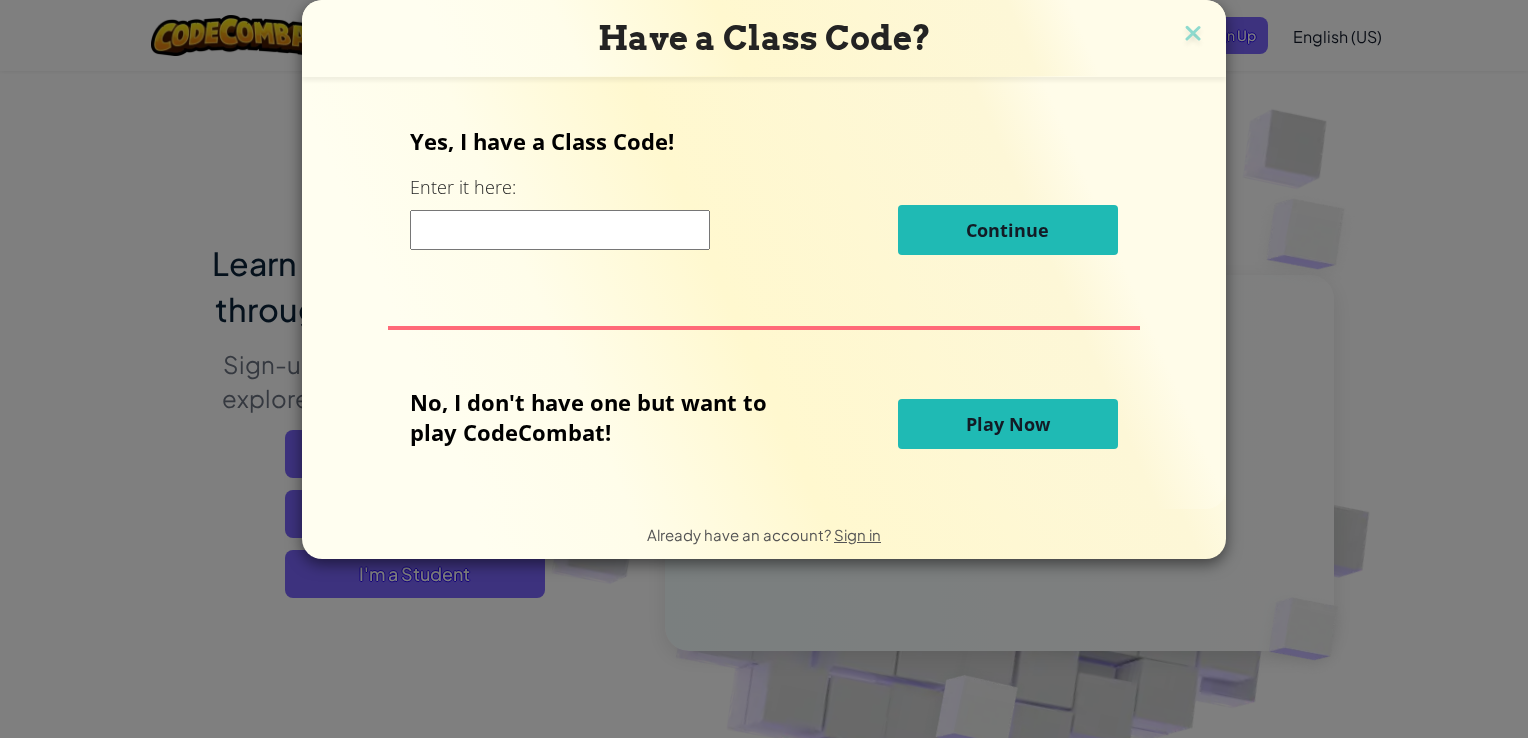 drag, startPoint x: 561, startPoint y: 178, endPoint x: 573, endPoint y: 363, distance: 185.38878 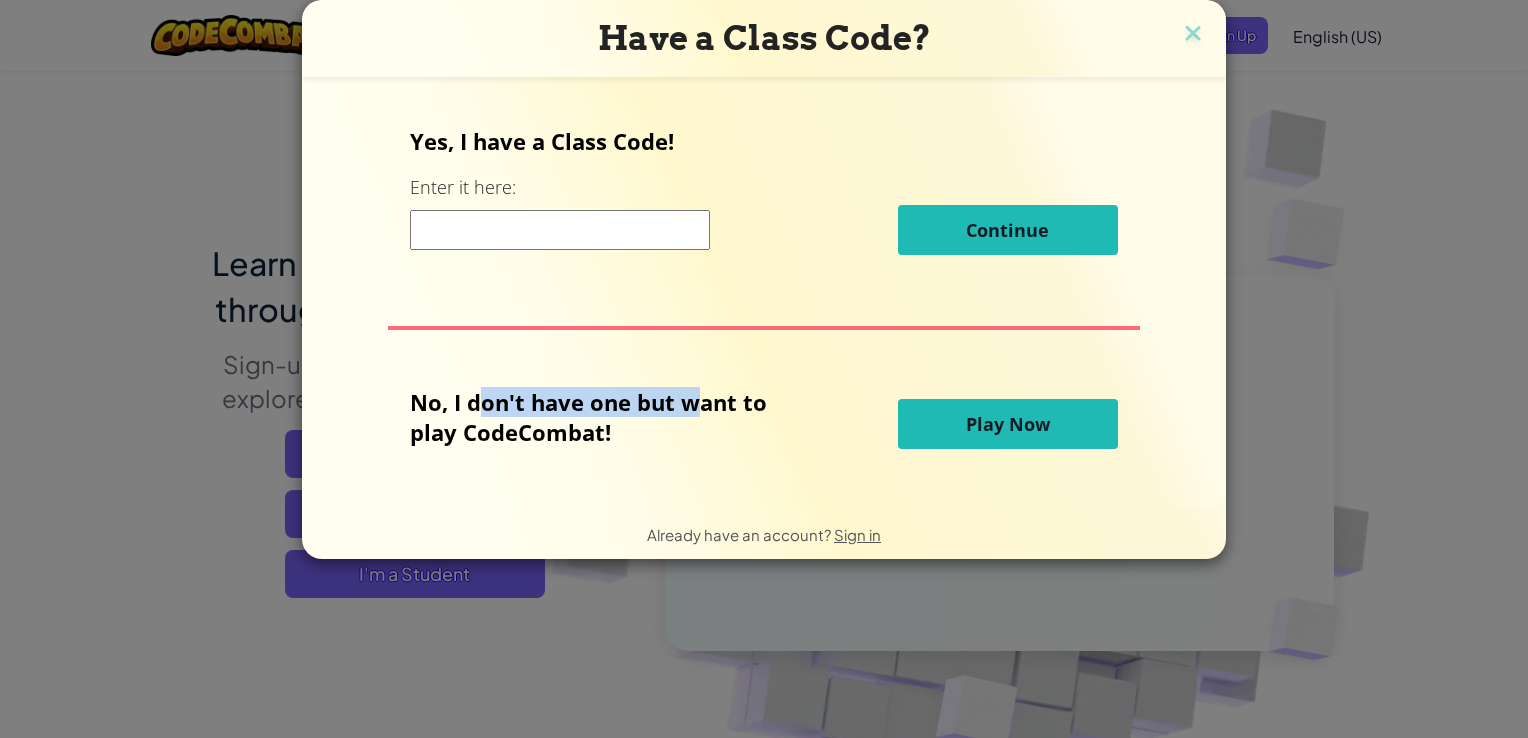 drag, startPoint x: 506, startPoint y: 402, endPoint x: 704, endPoint y: 402, distance: 198 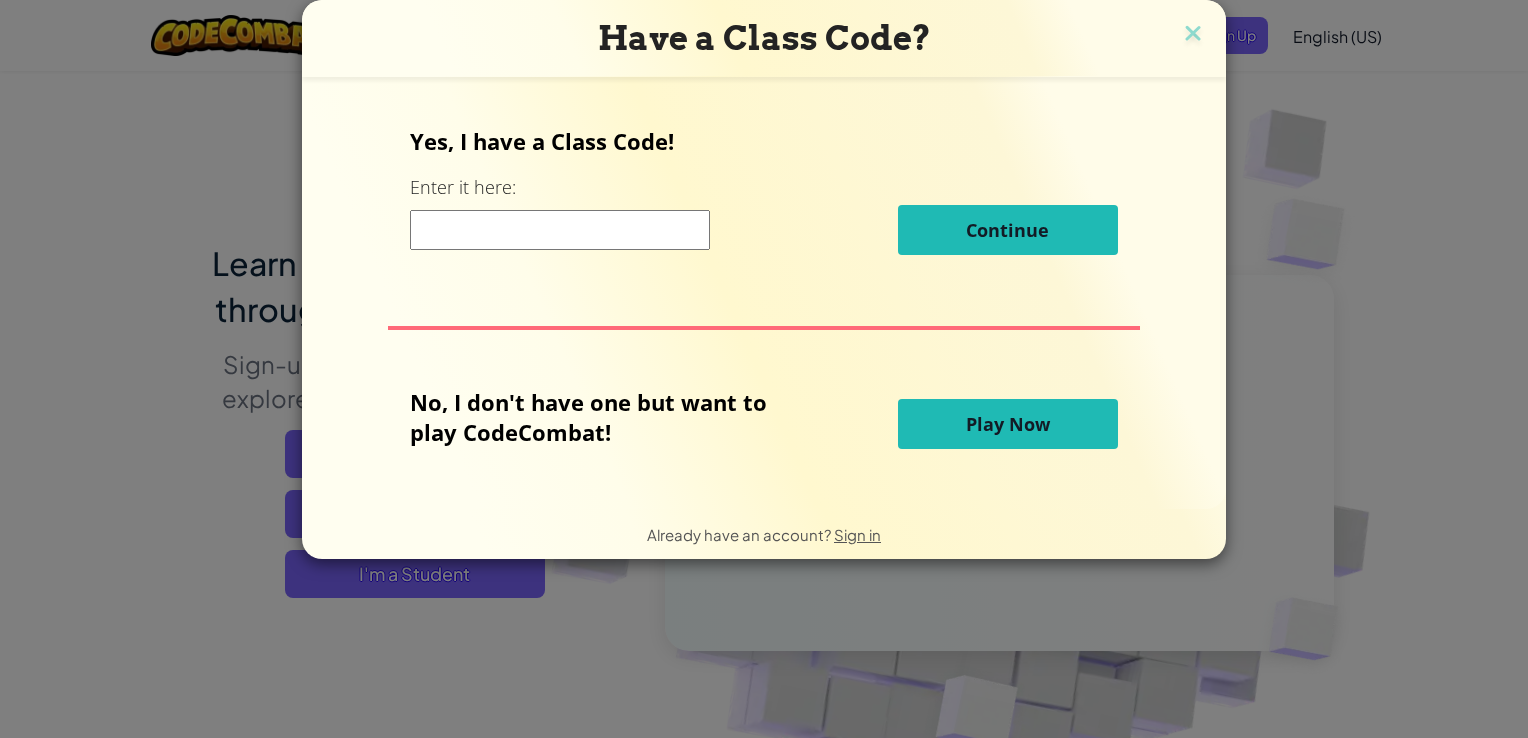 drag, startPoint x: 704, startPoint y: 402, endPoint x: 657, endPoint y: 434, distance: 56.859474 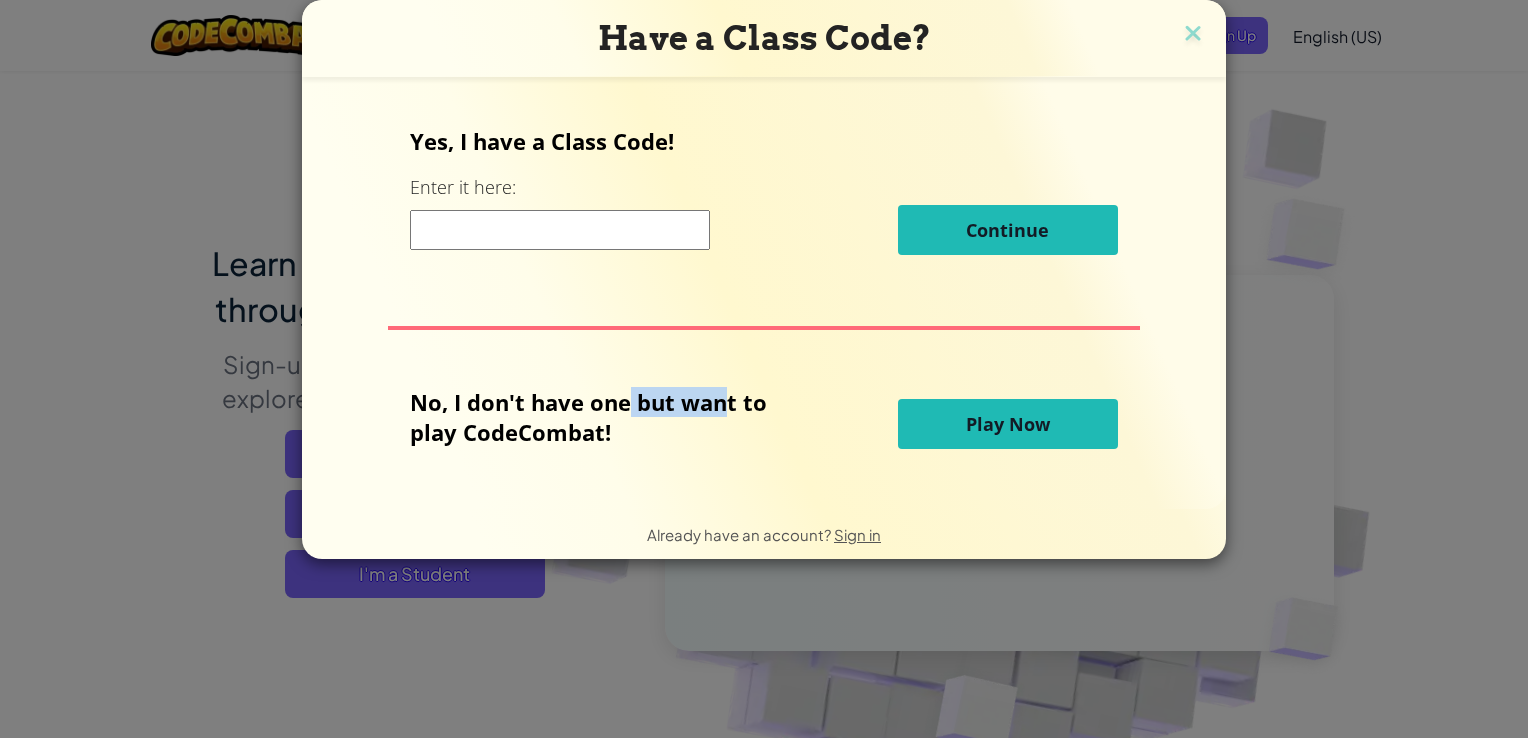 drag, startPoint x: 633, startPoint y: 408, endPoint x: 737, endPoint y: 406, distance: 104.019226 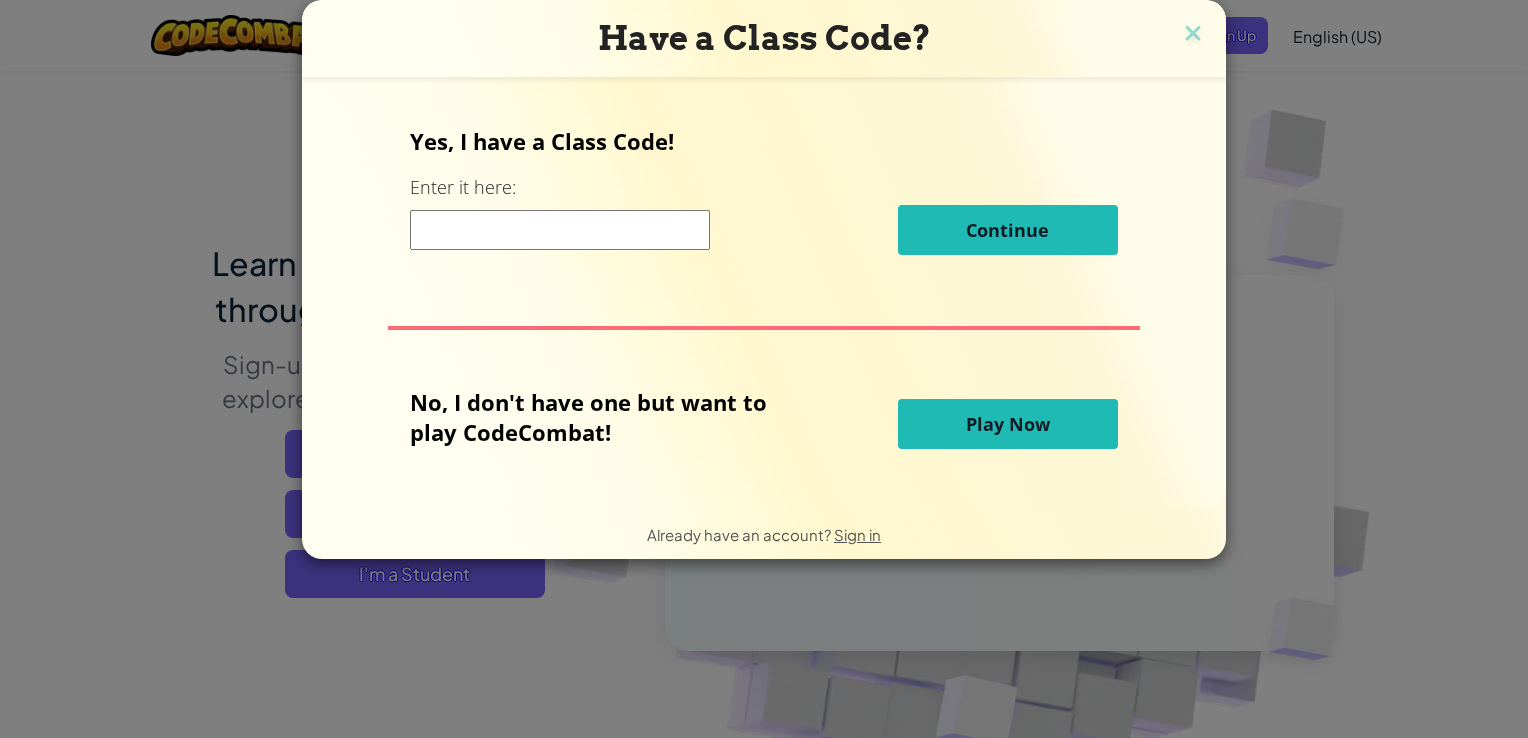drag, startPoint x: 737, startPoint y: 406, endPoint x: 619, endPoint y: 450, distance: 125.93649 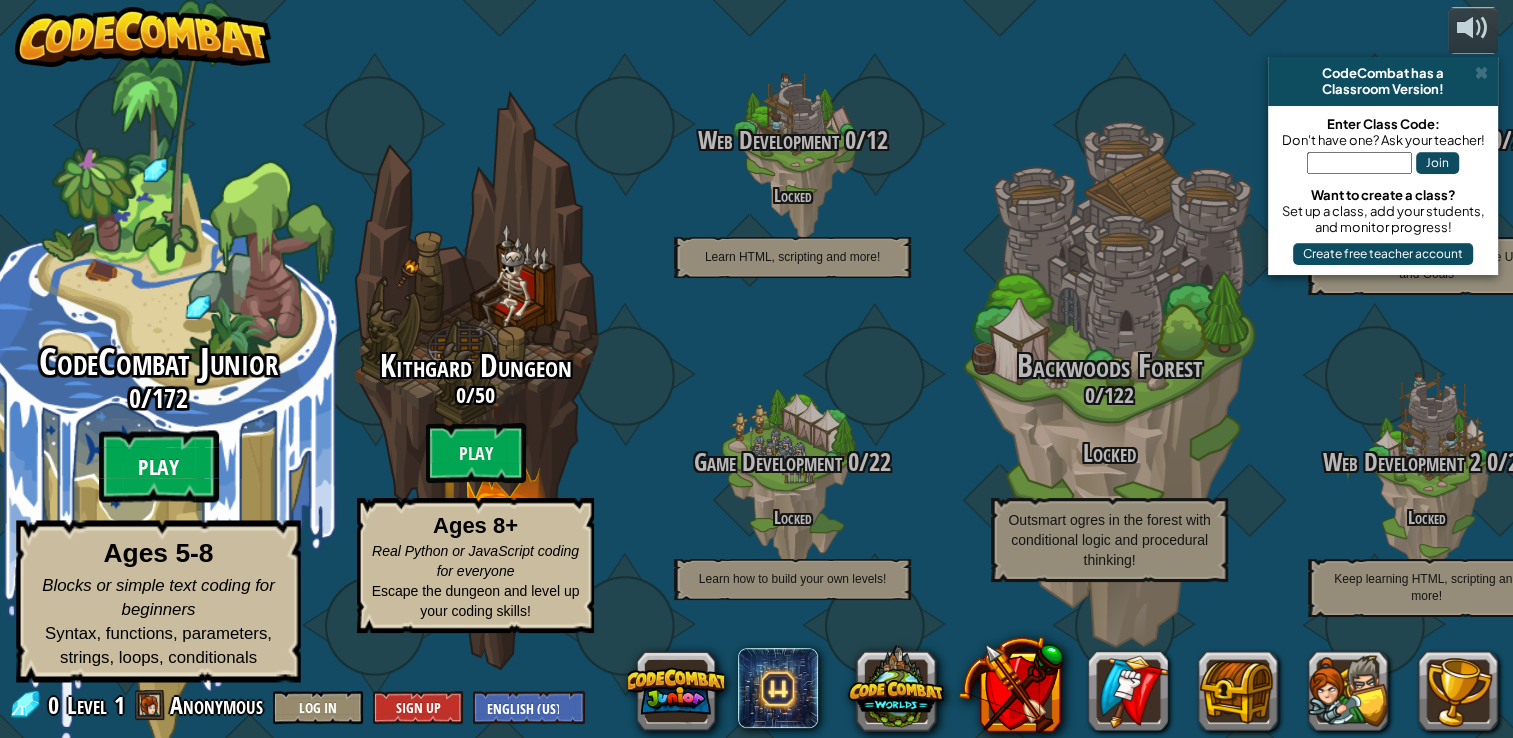 click on "Play" at bounding box center [159, 467] 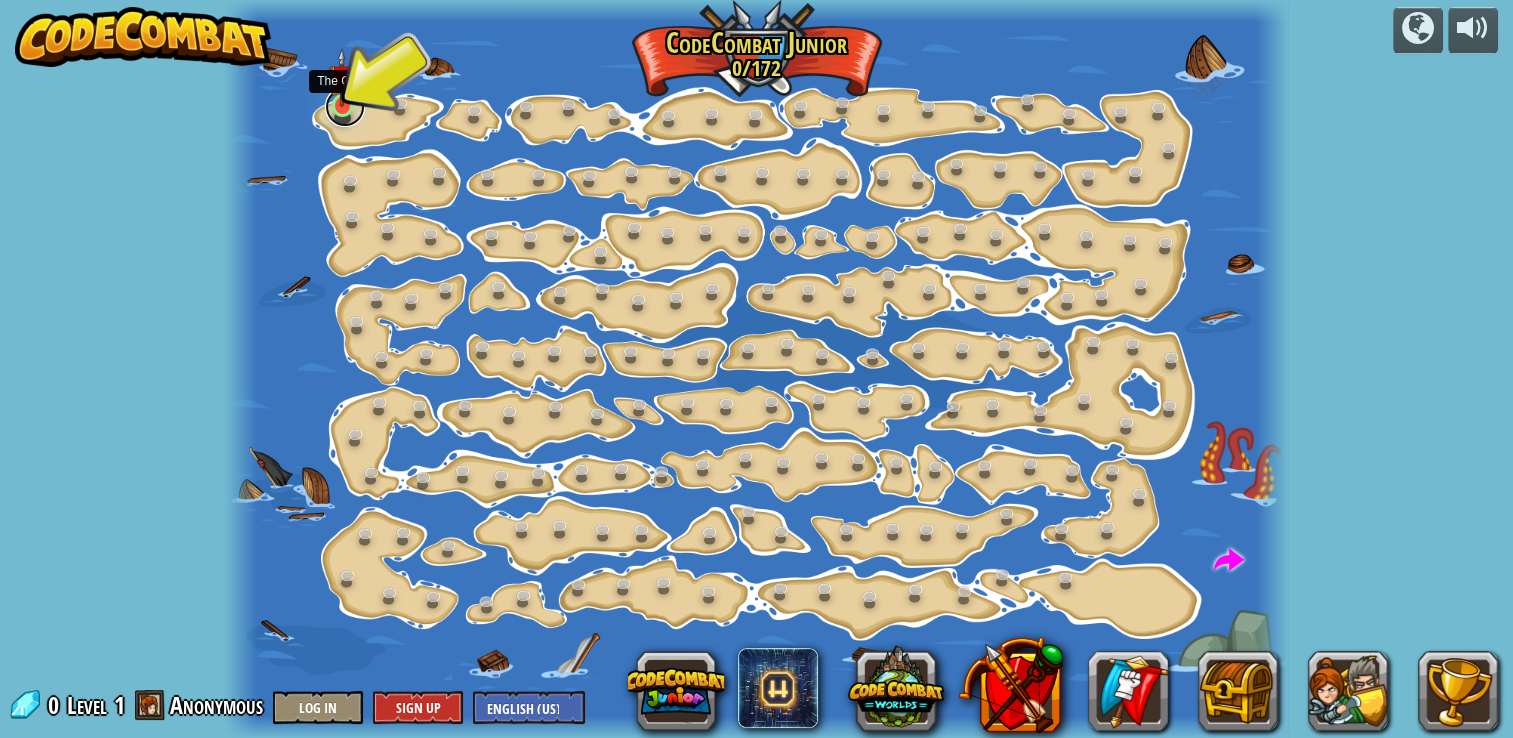 click at bounding box center [345, 107] 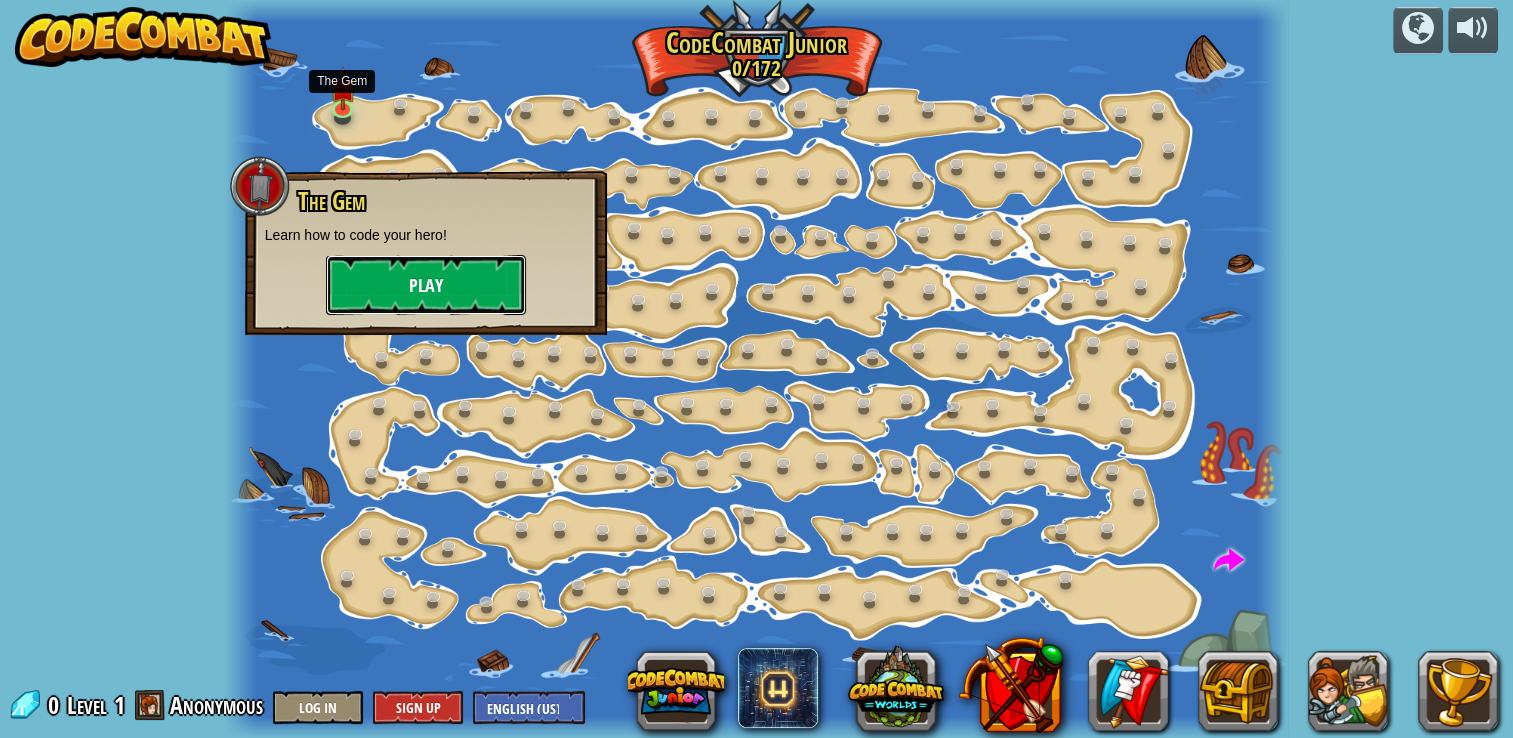 click on "Play" at bounding box center [426, 285] 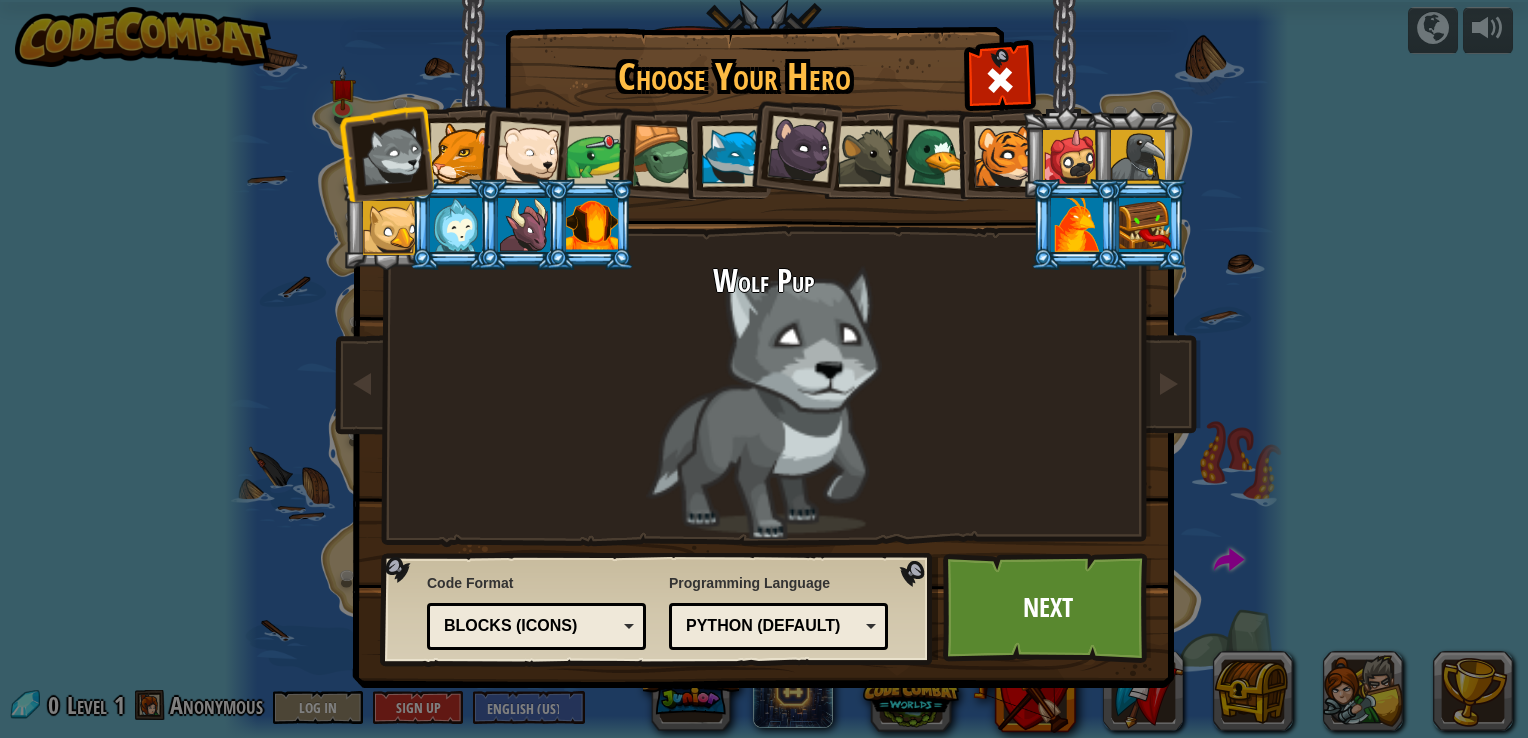 click at bounding box center [460, 153] 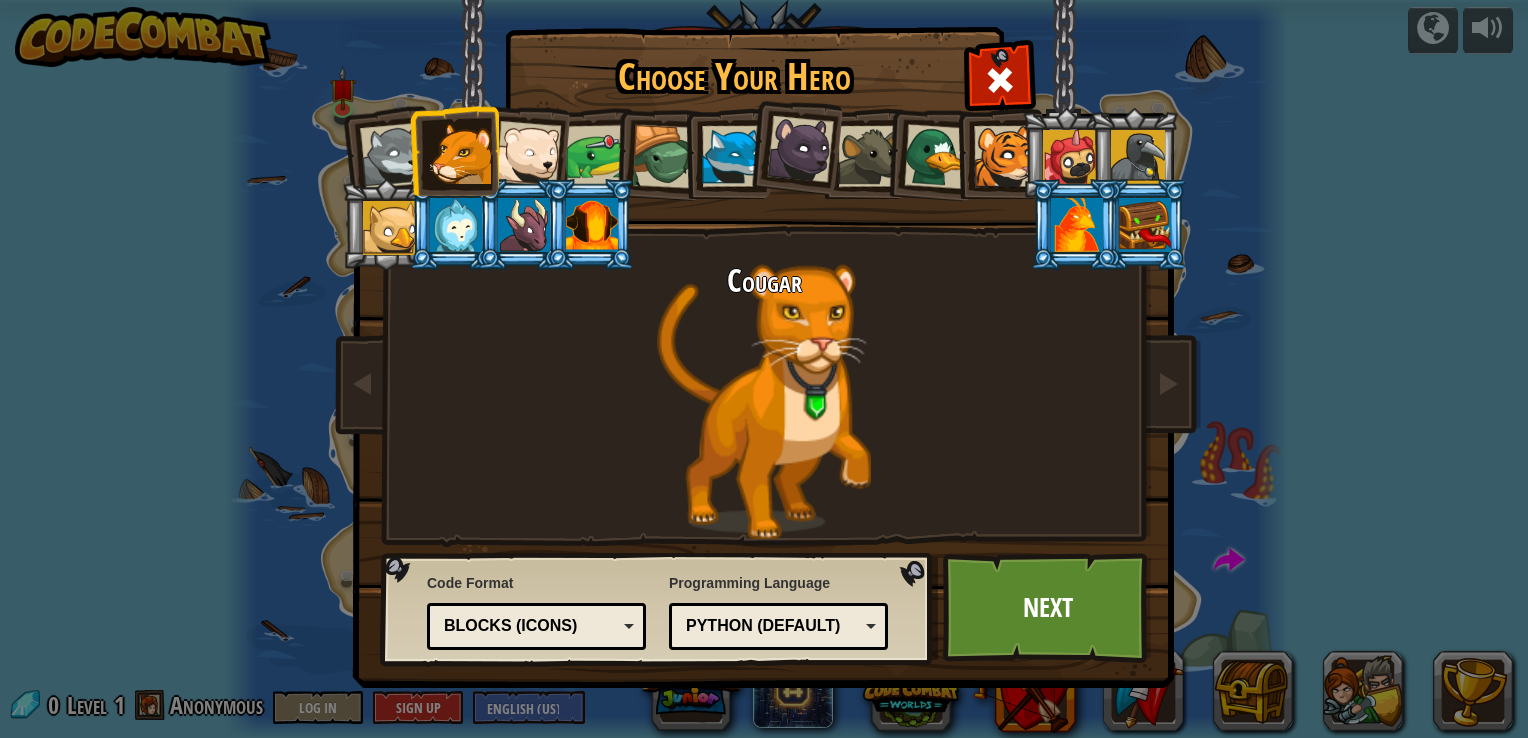 click at bounding box center [664, 157] 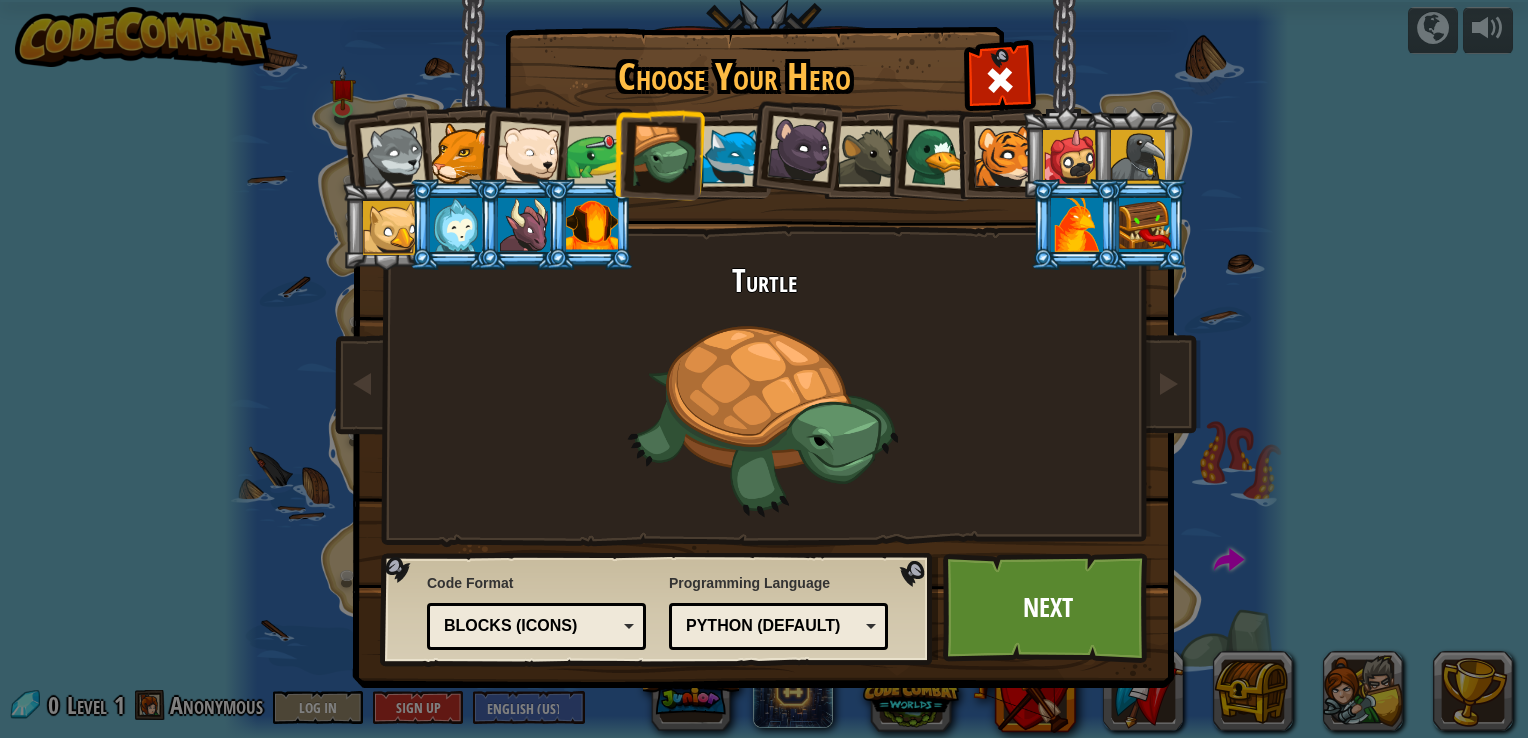 drag, startPoint x: 788, startPoint y: 312, endPoint x: 780, endPoint y: 322, distance: 12.806249 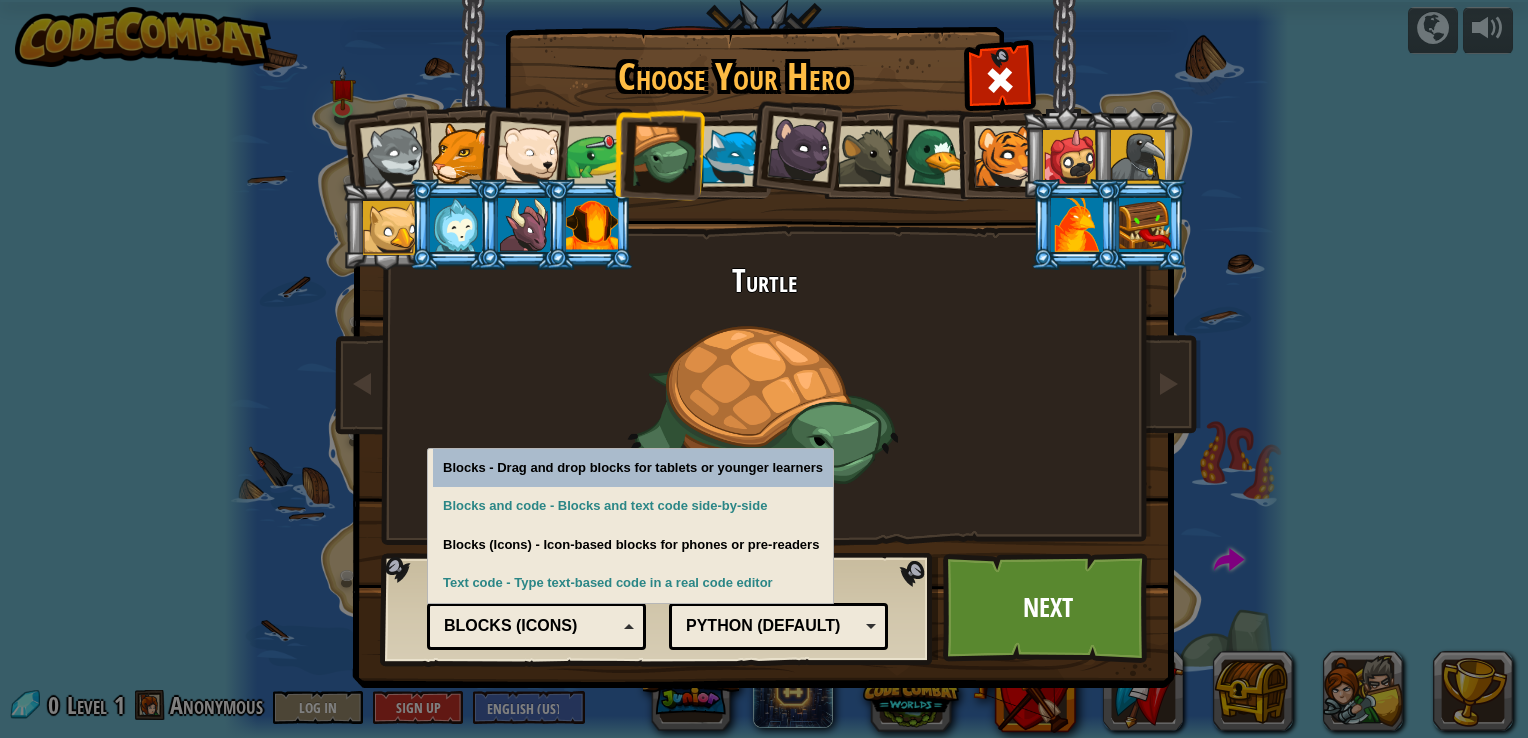 click on "Turtle" at bounding box center [764, 401] 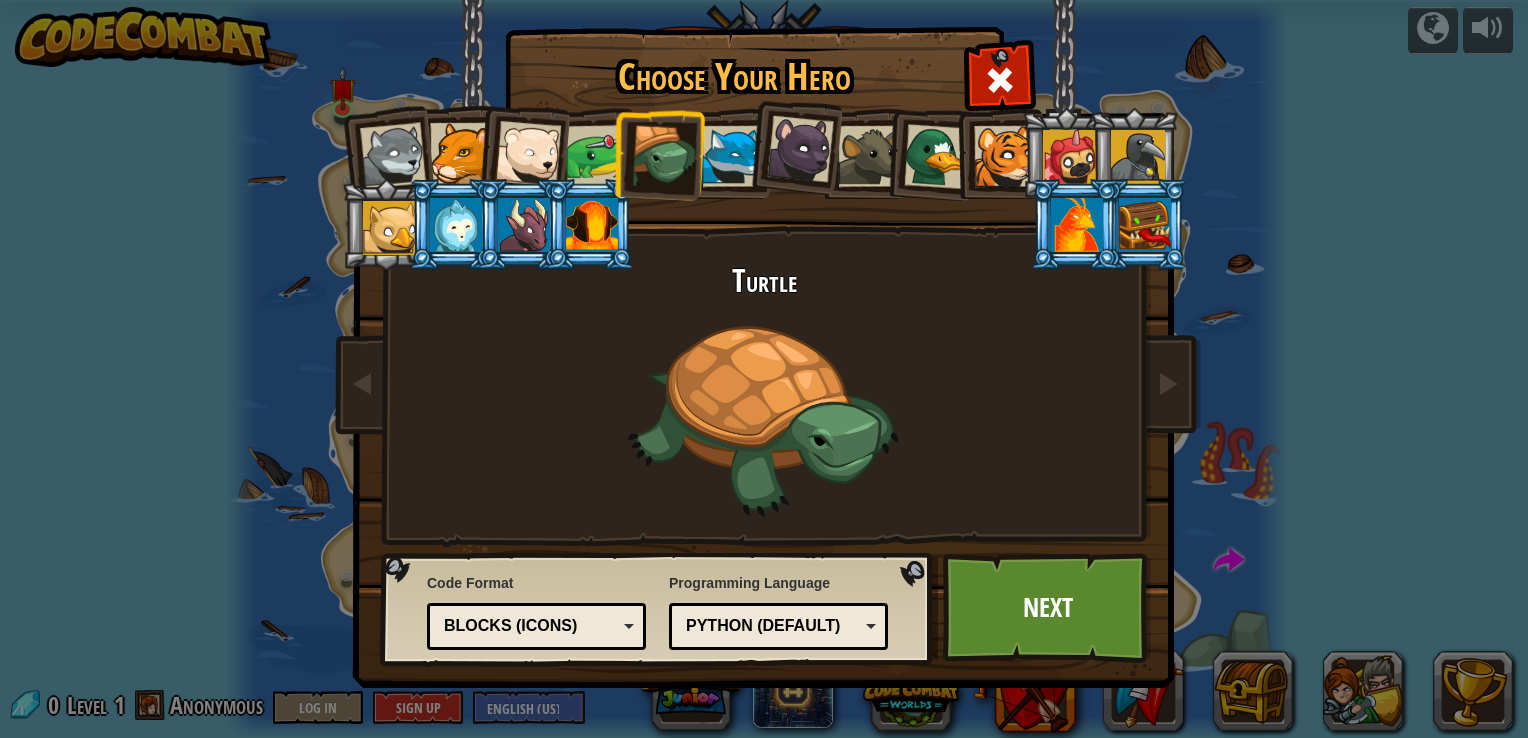 click on "Python (Default)" at bounding box center [772, 626] 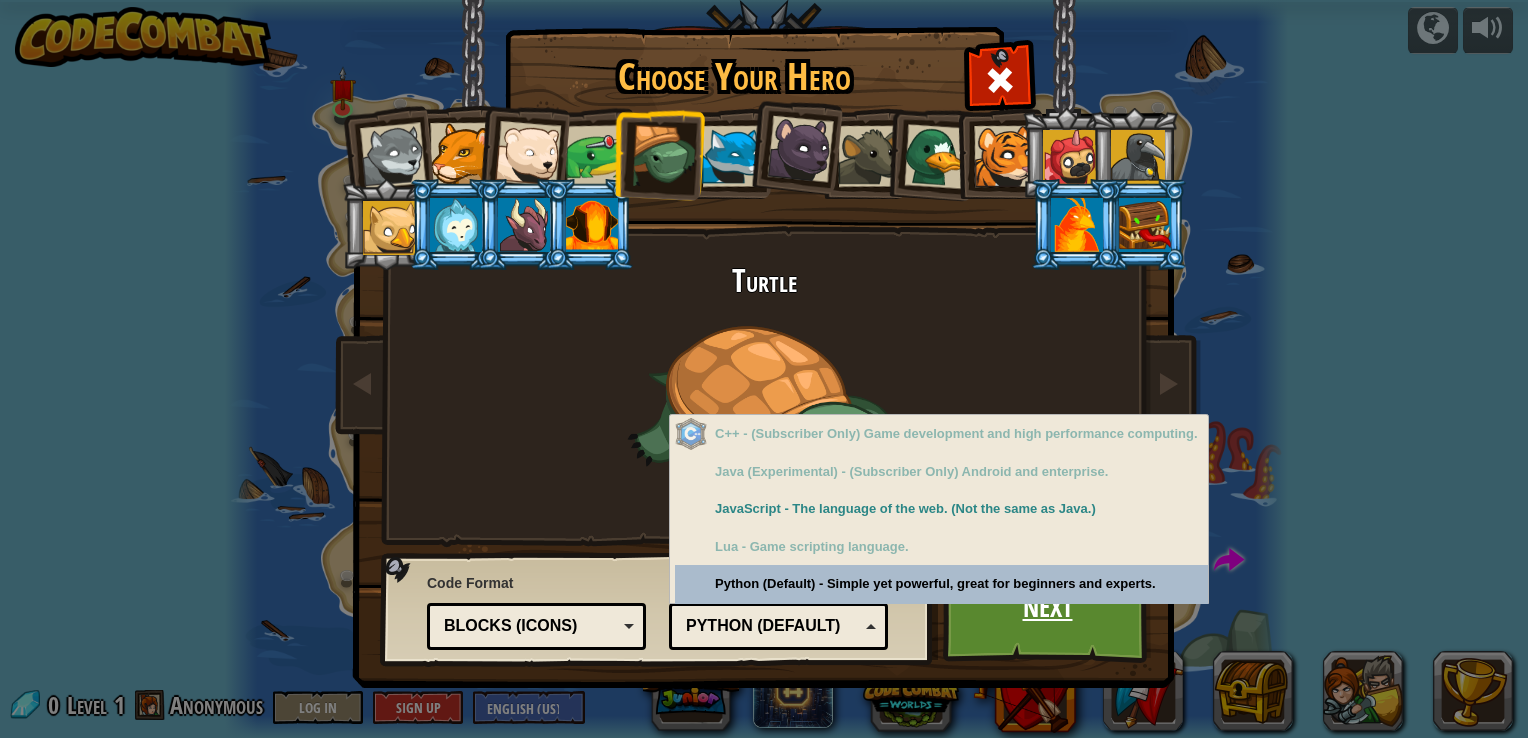 click on "Next" at bounding box center (1047, 608) 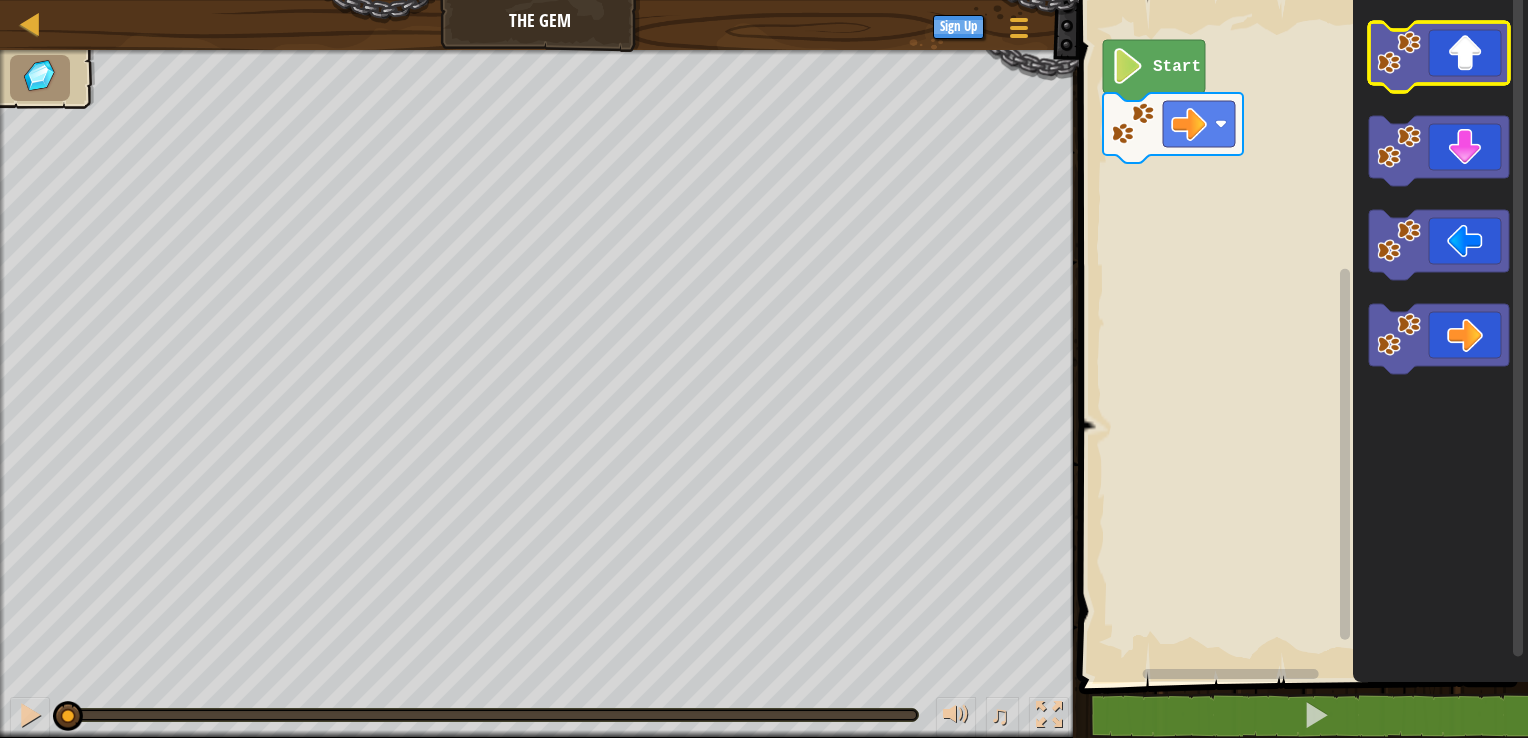 click 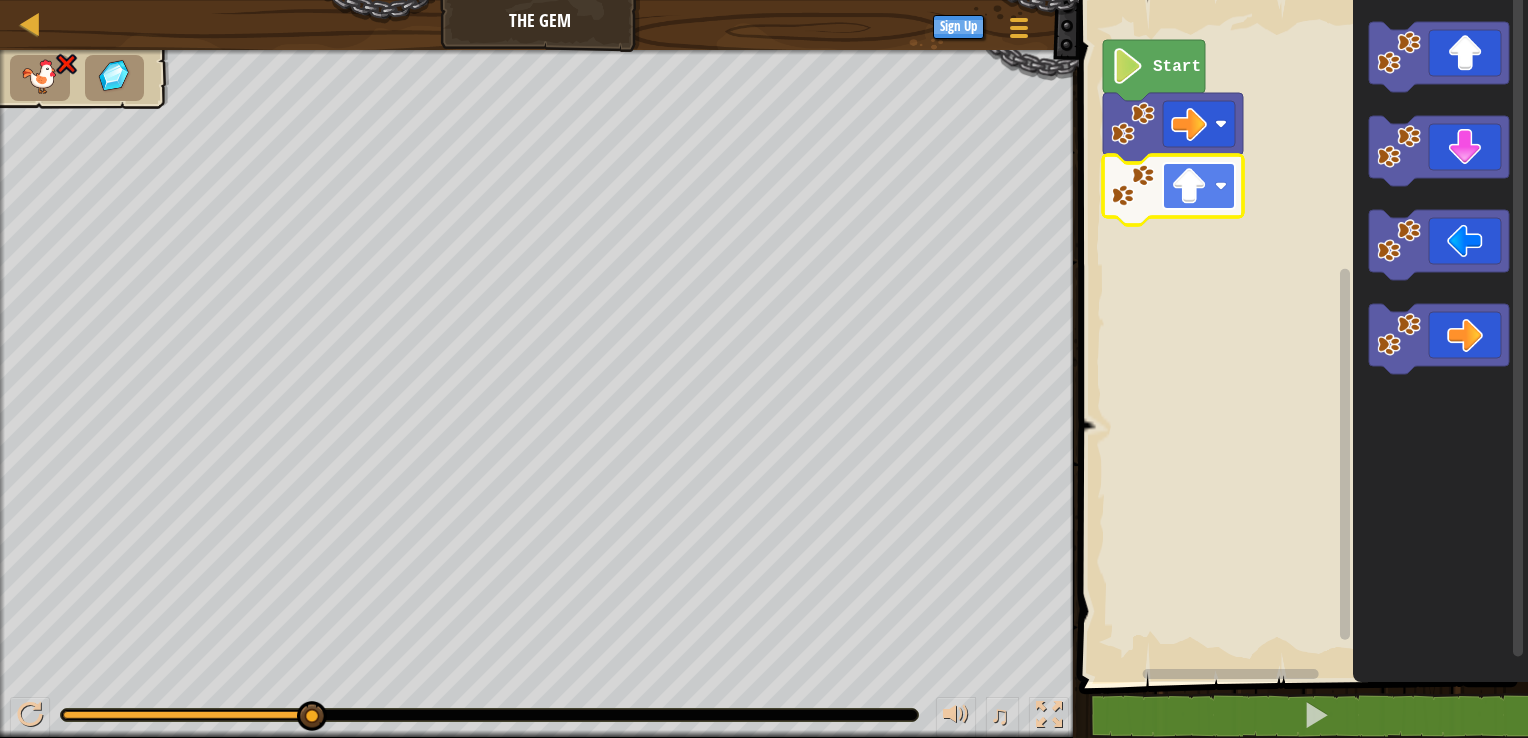 click 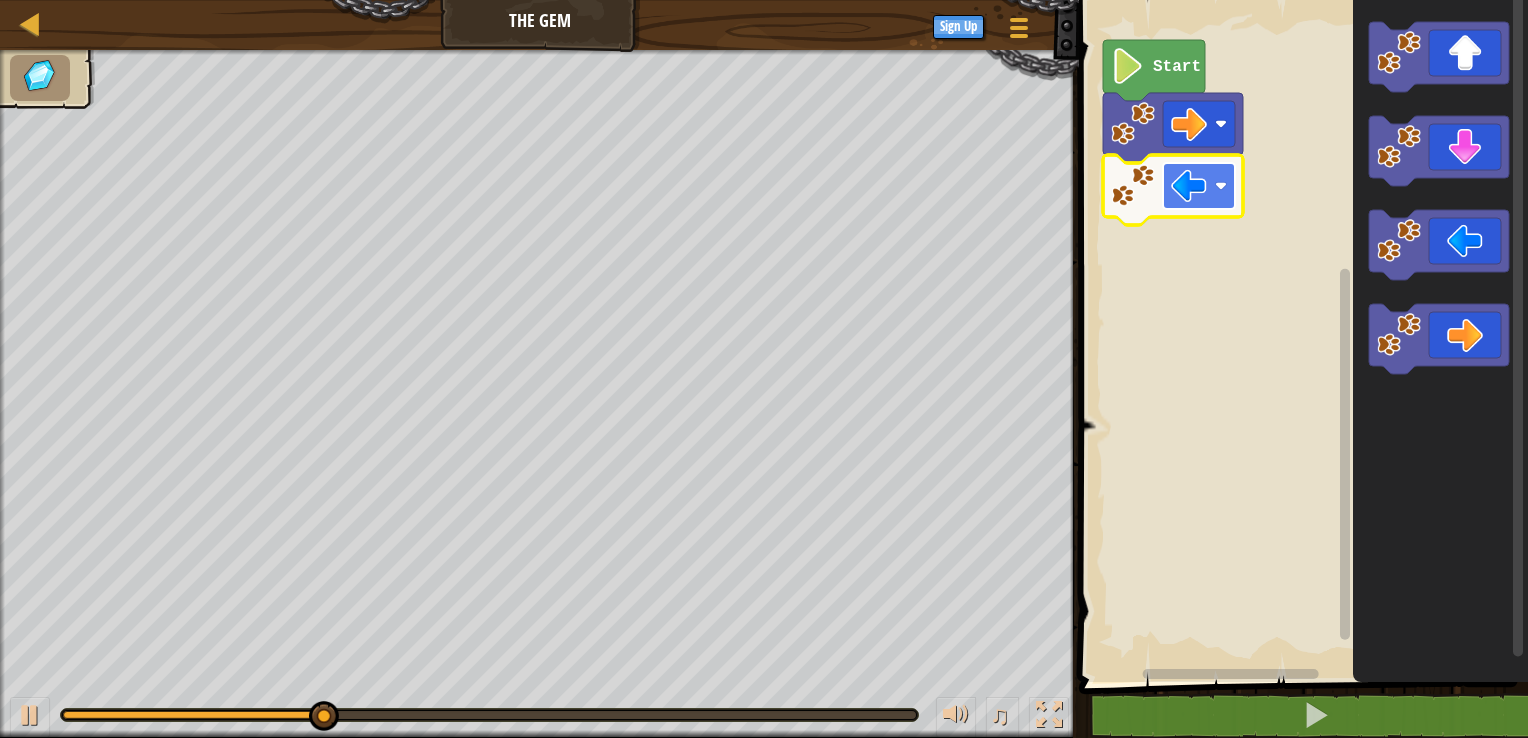 click 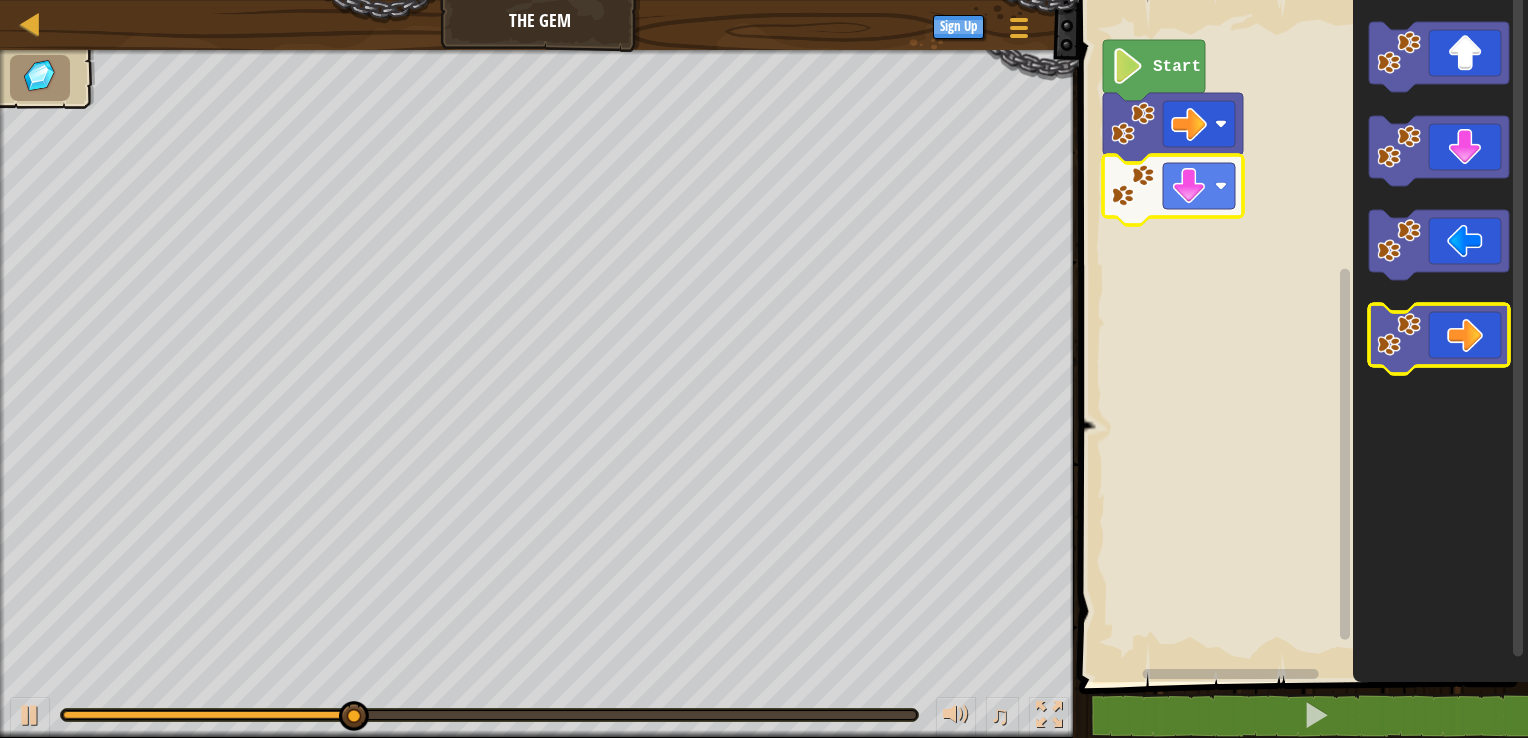 click 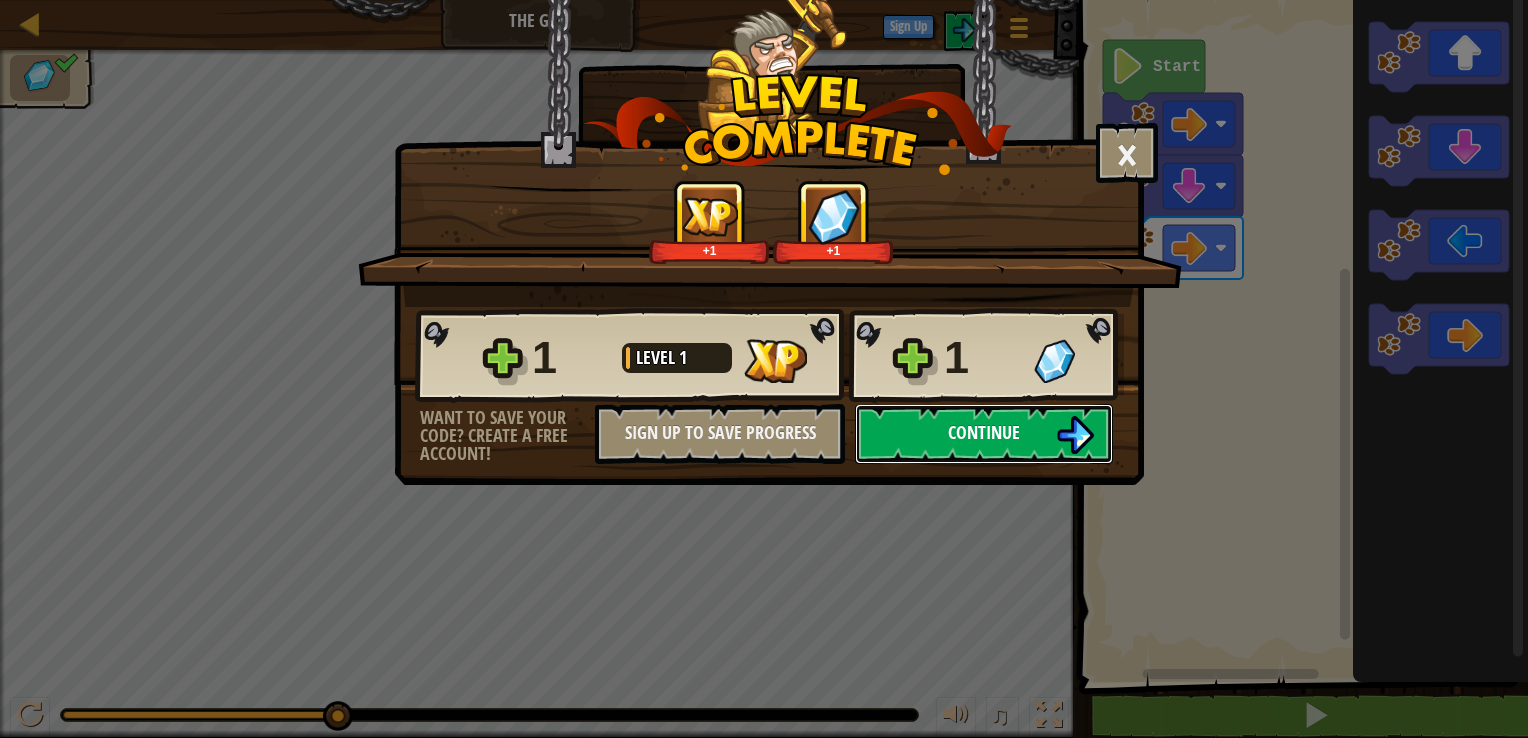 click on "Continue" at bounding box center [984, 434] 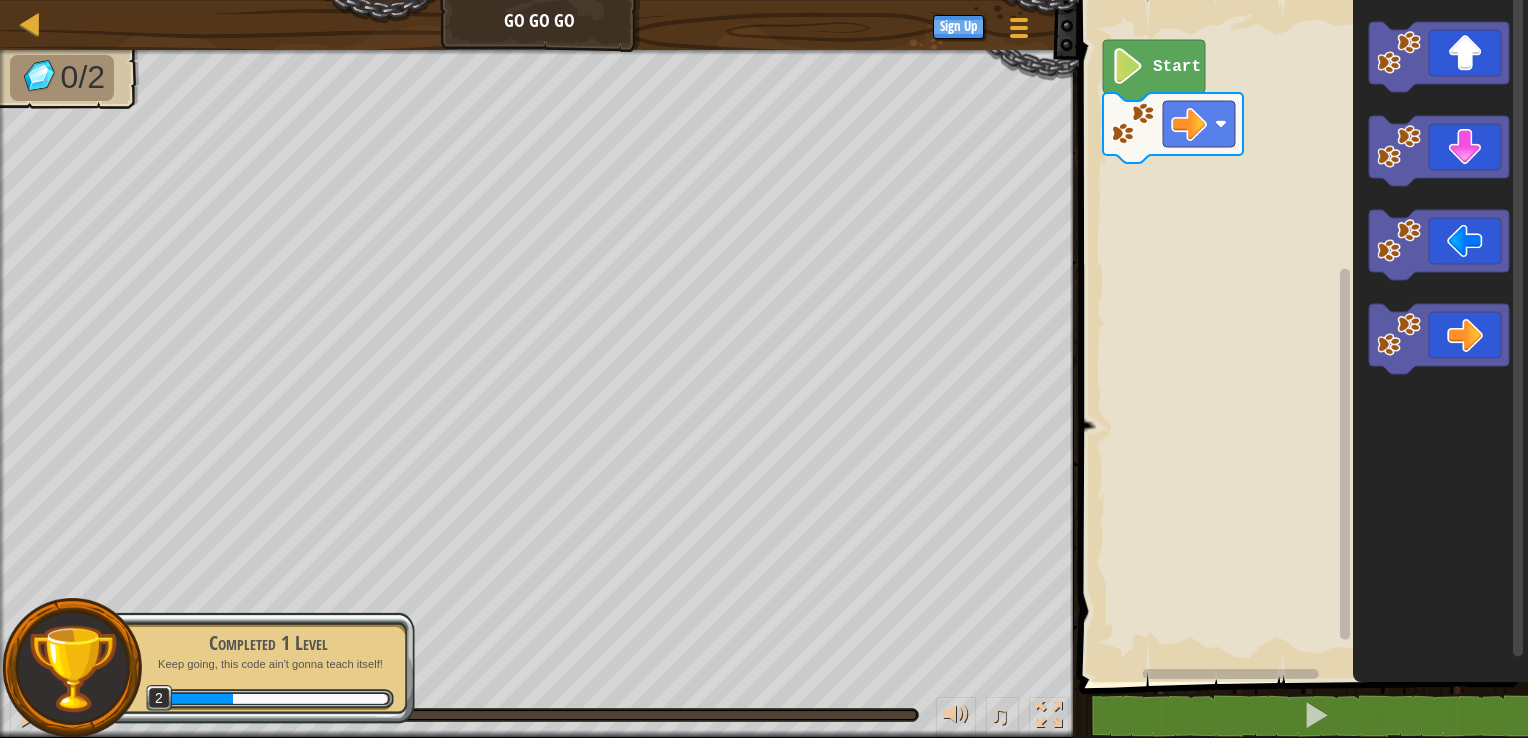 click on "Start" 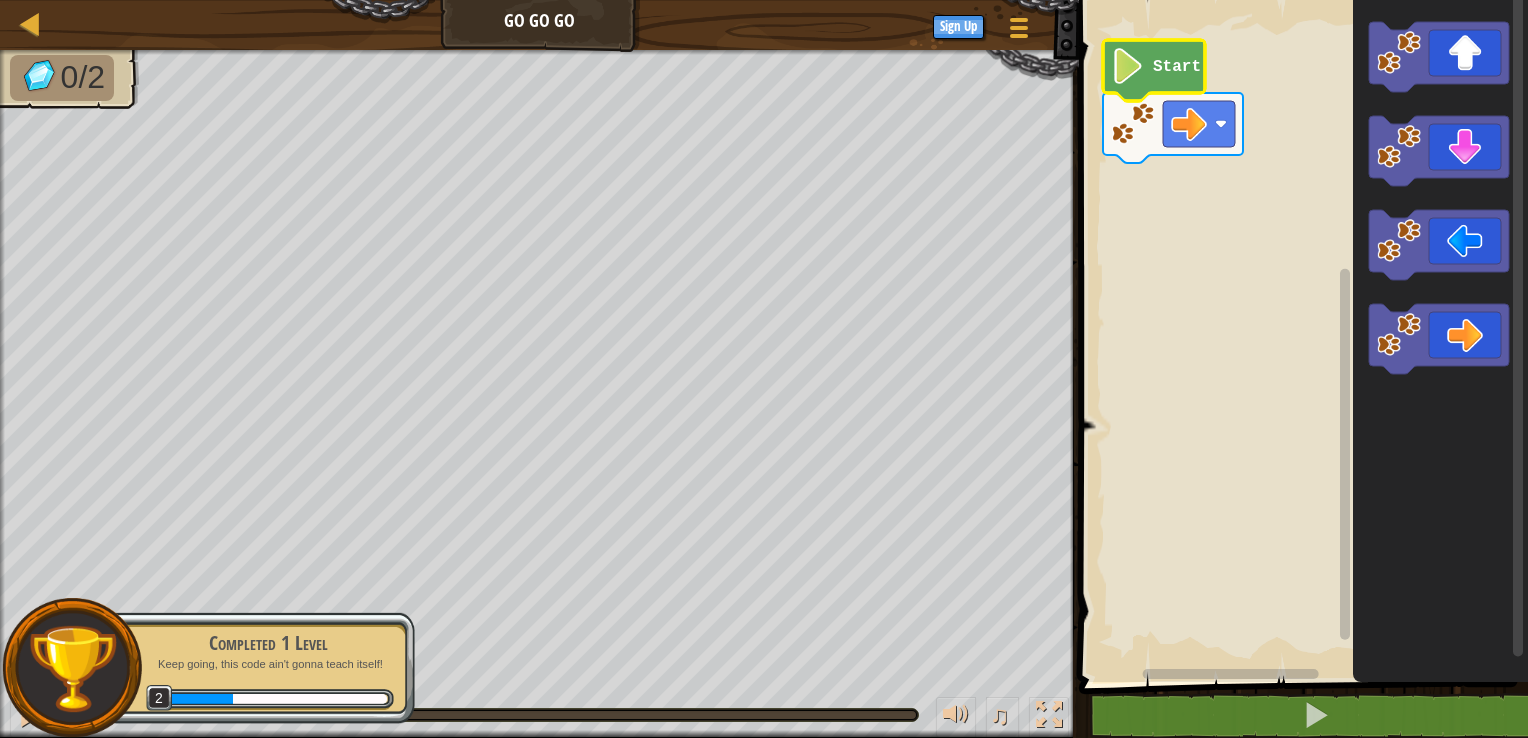 click on "Start" 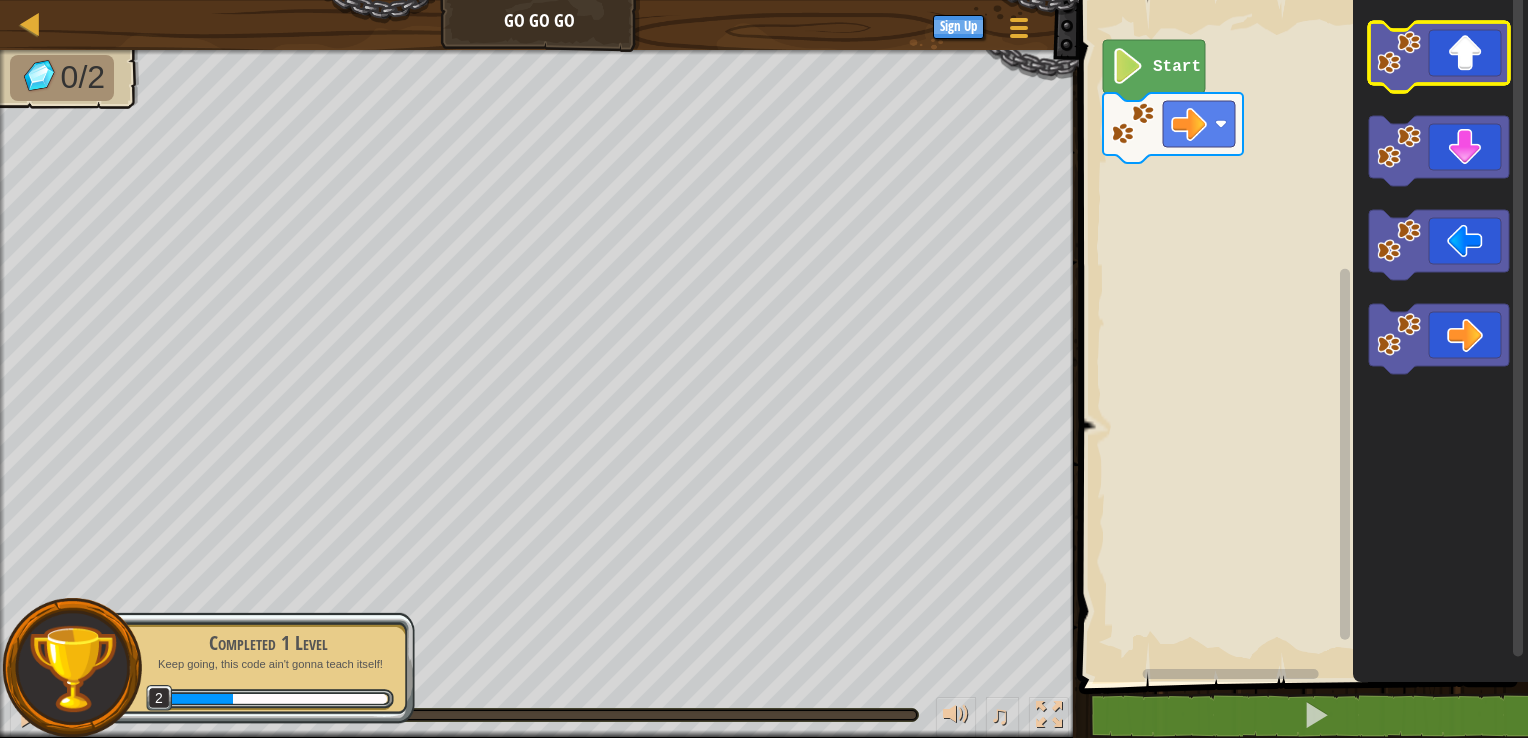 click 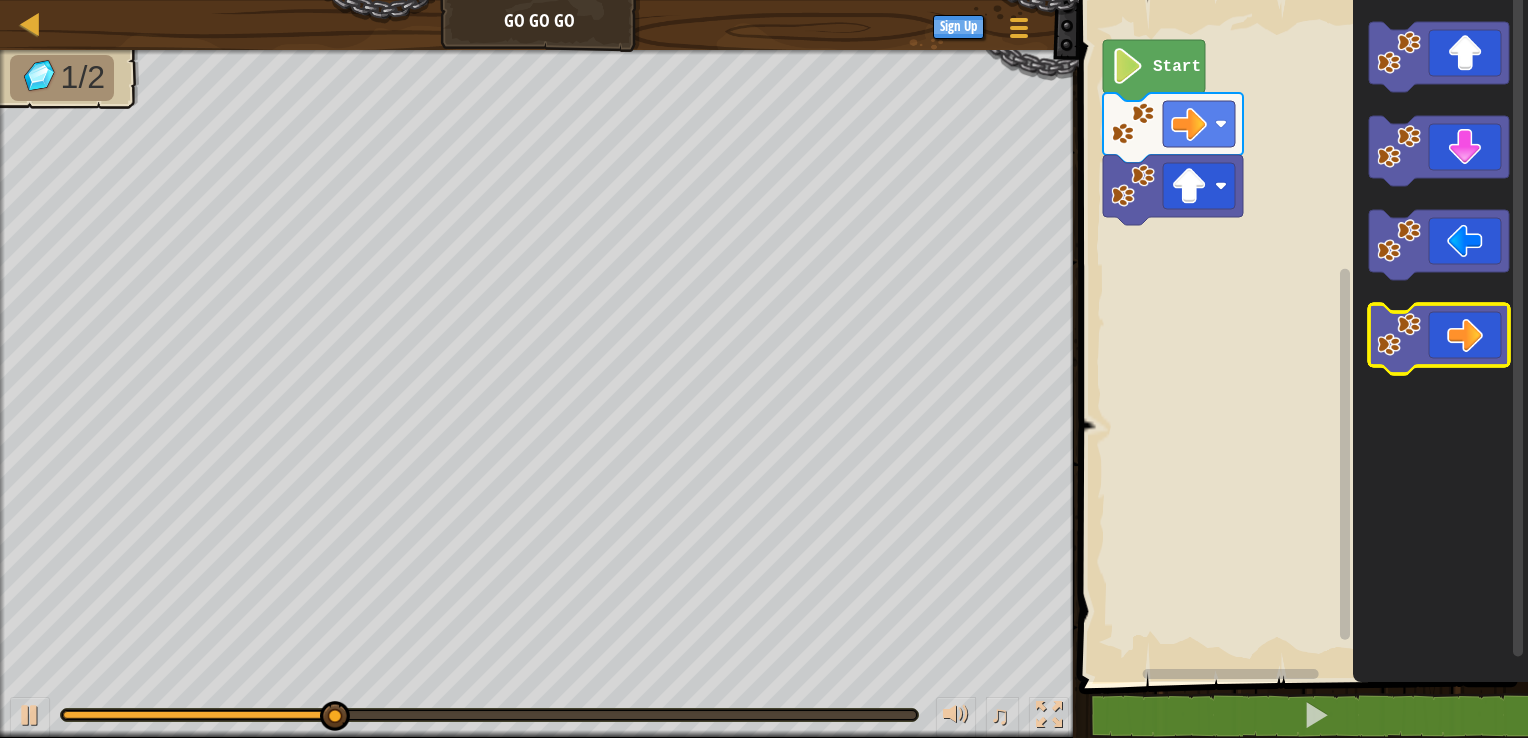 click 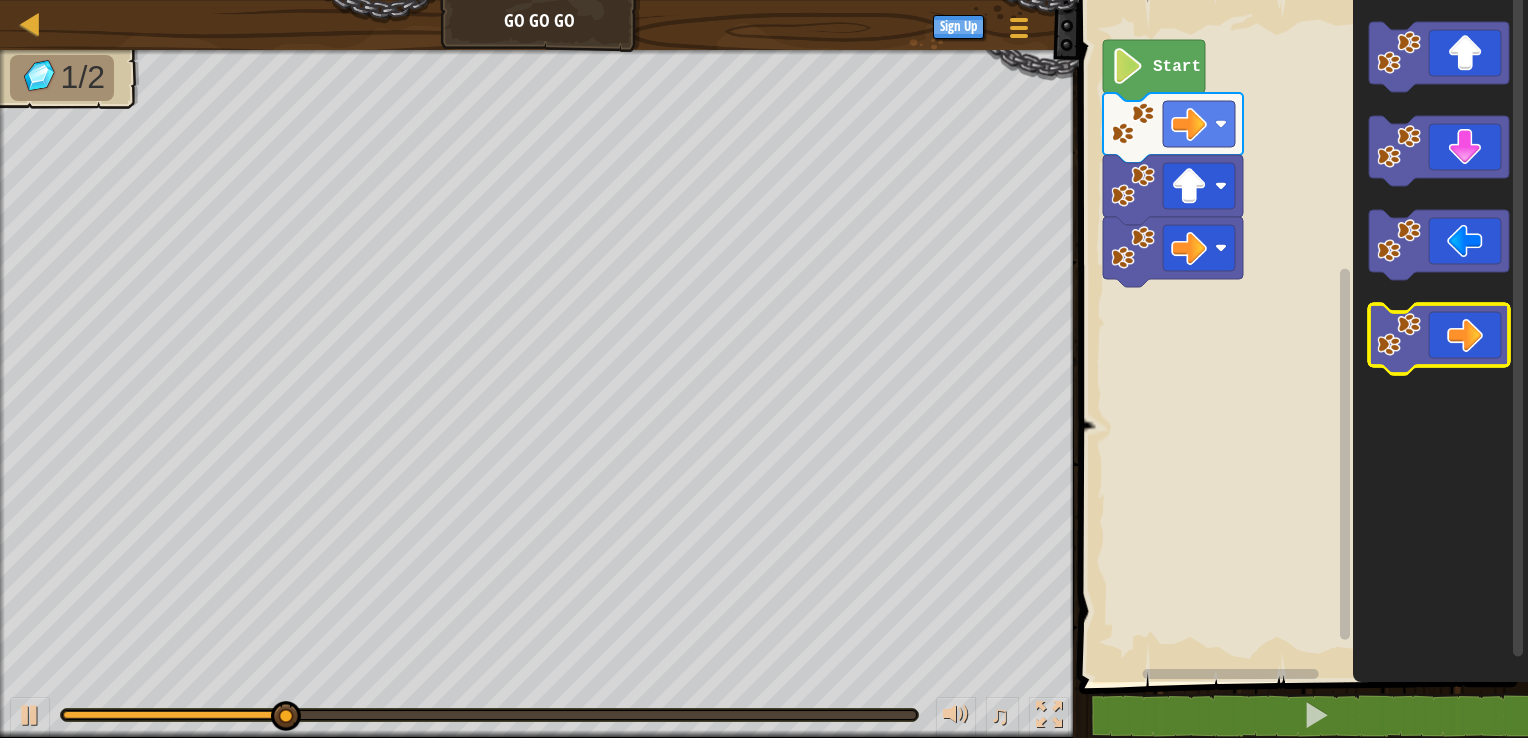 click 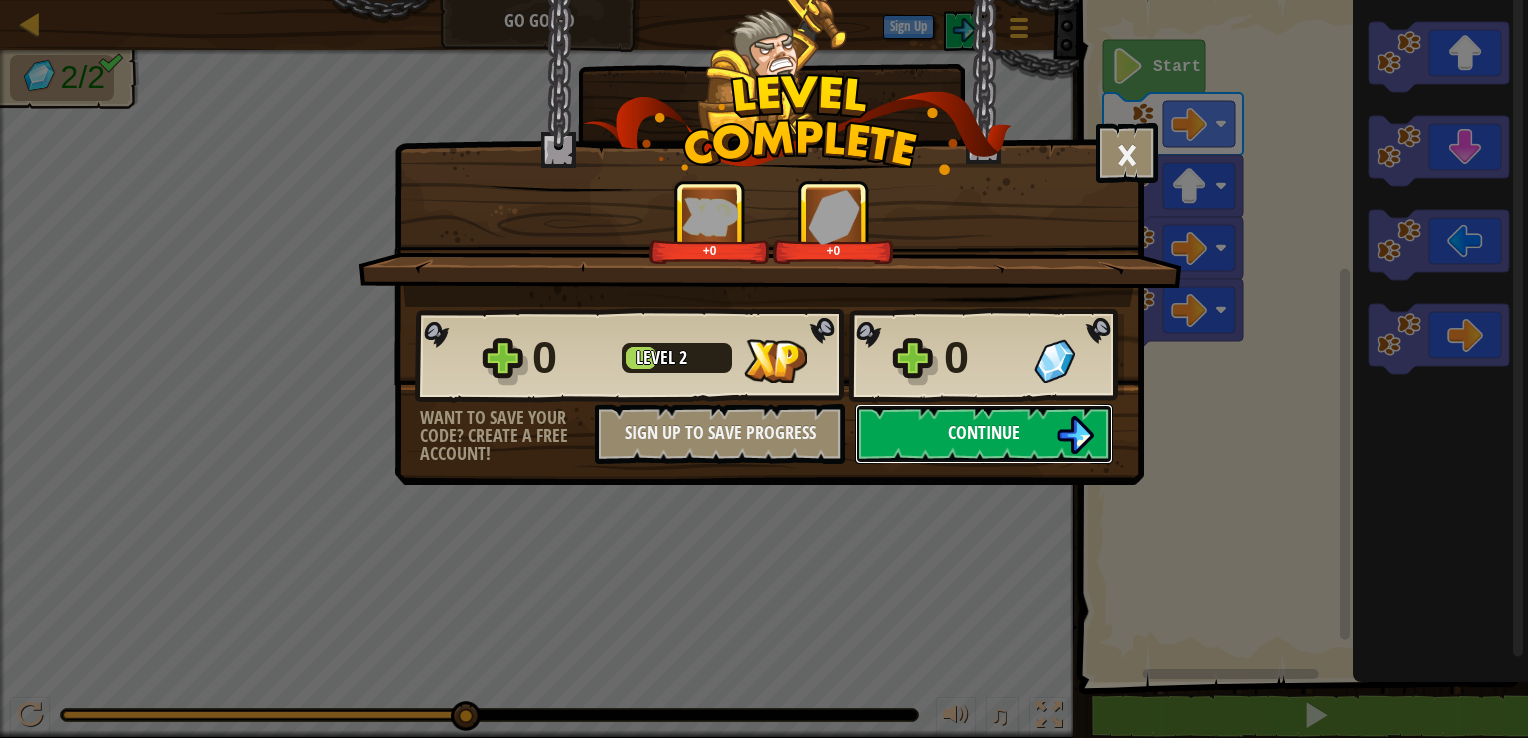 click on "Continue" at bounding box center [984, 432] 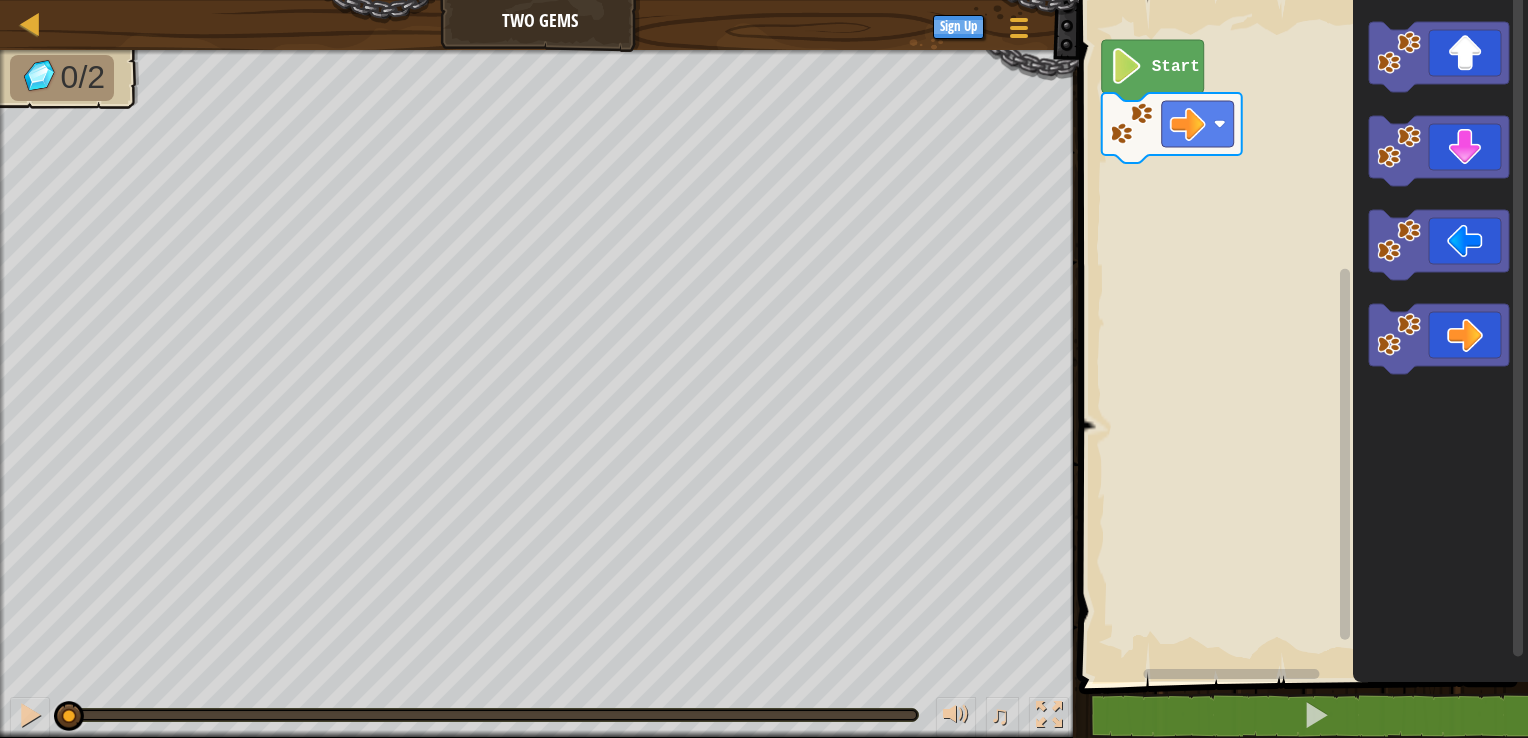 click 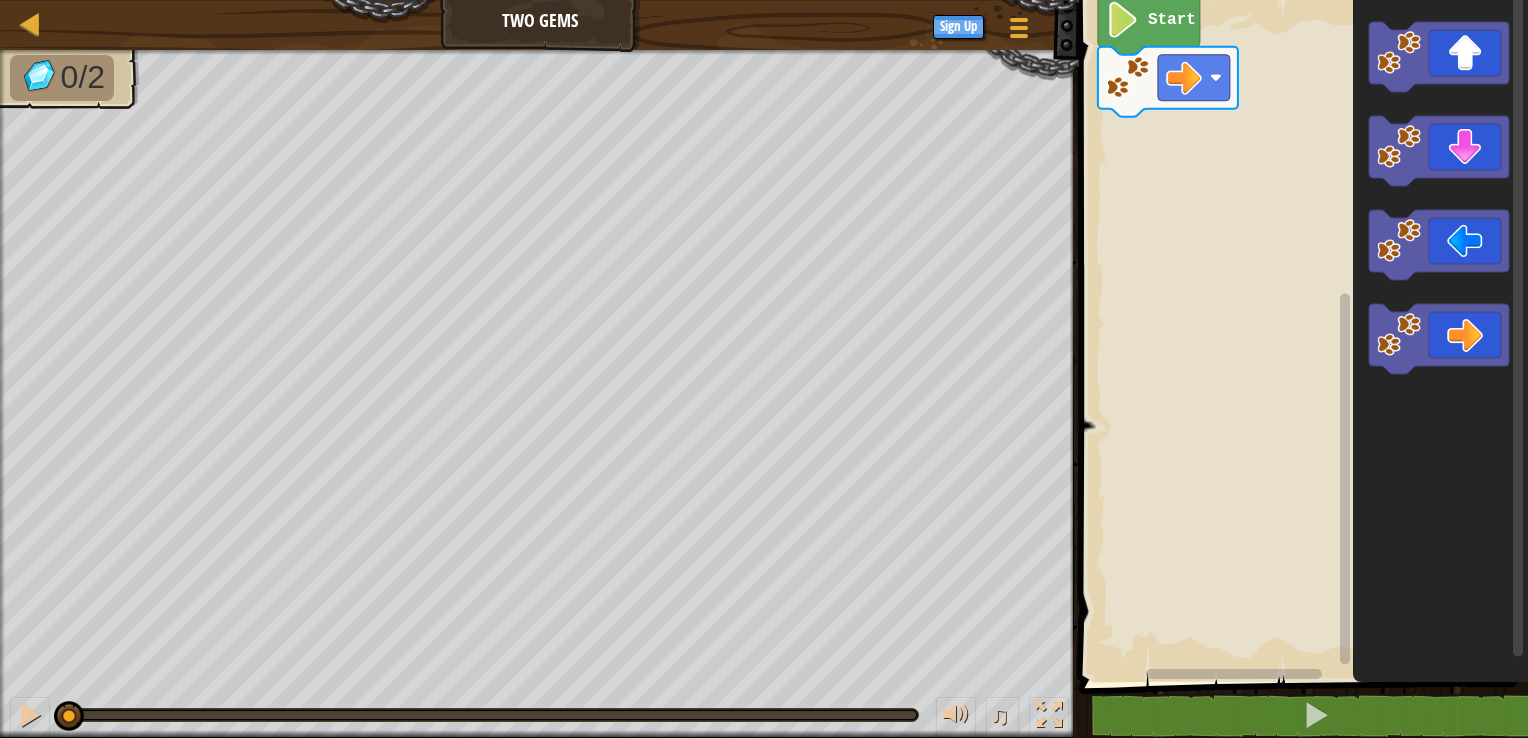 click on "Start" at bounding box center [1300, 336] 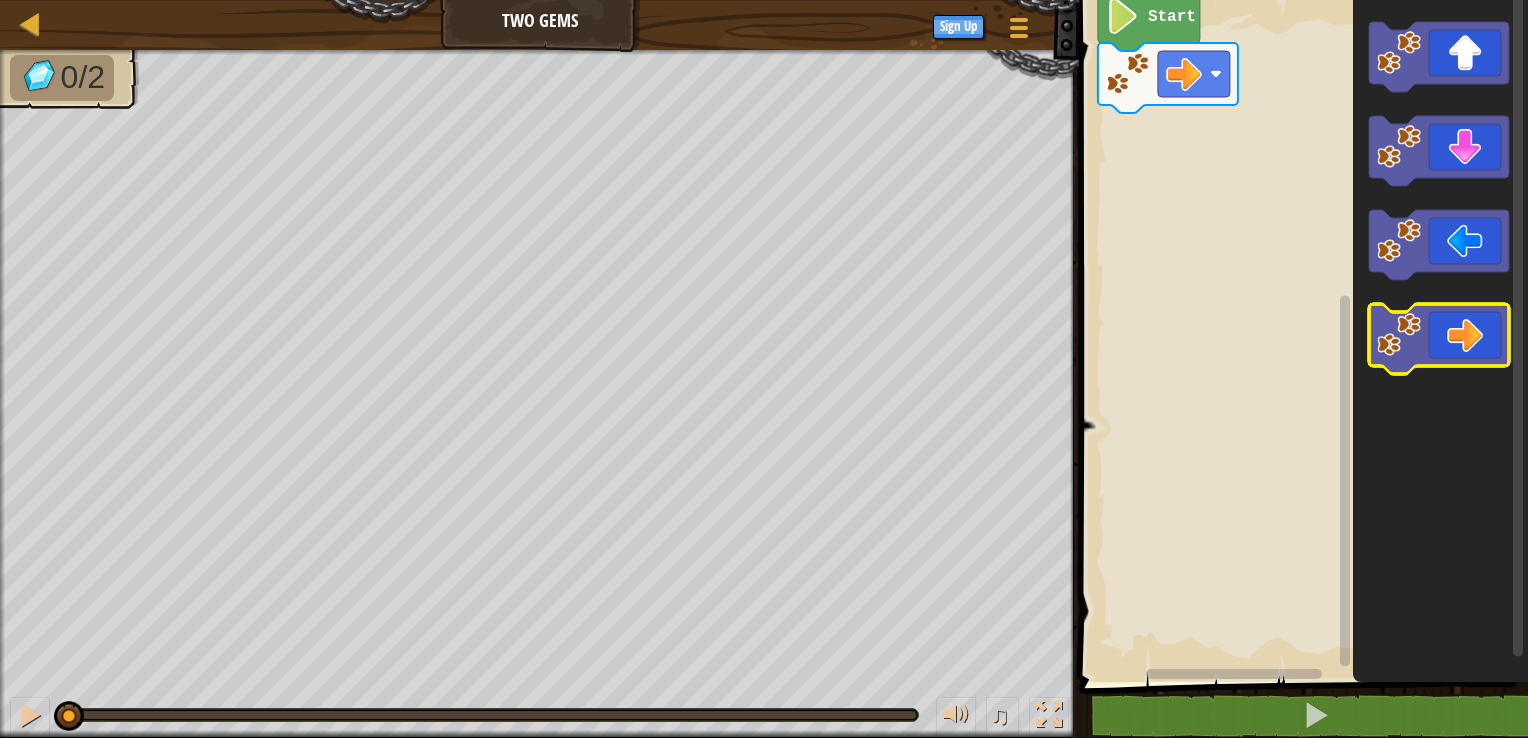 click 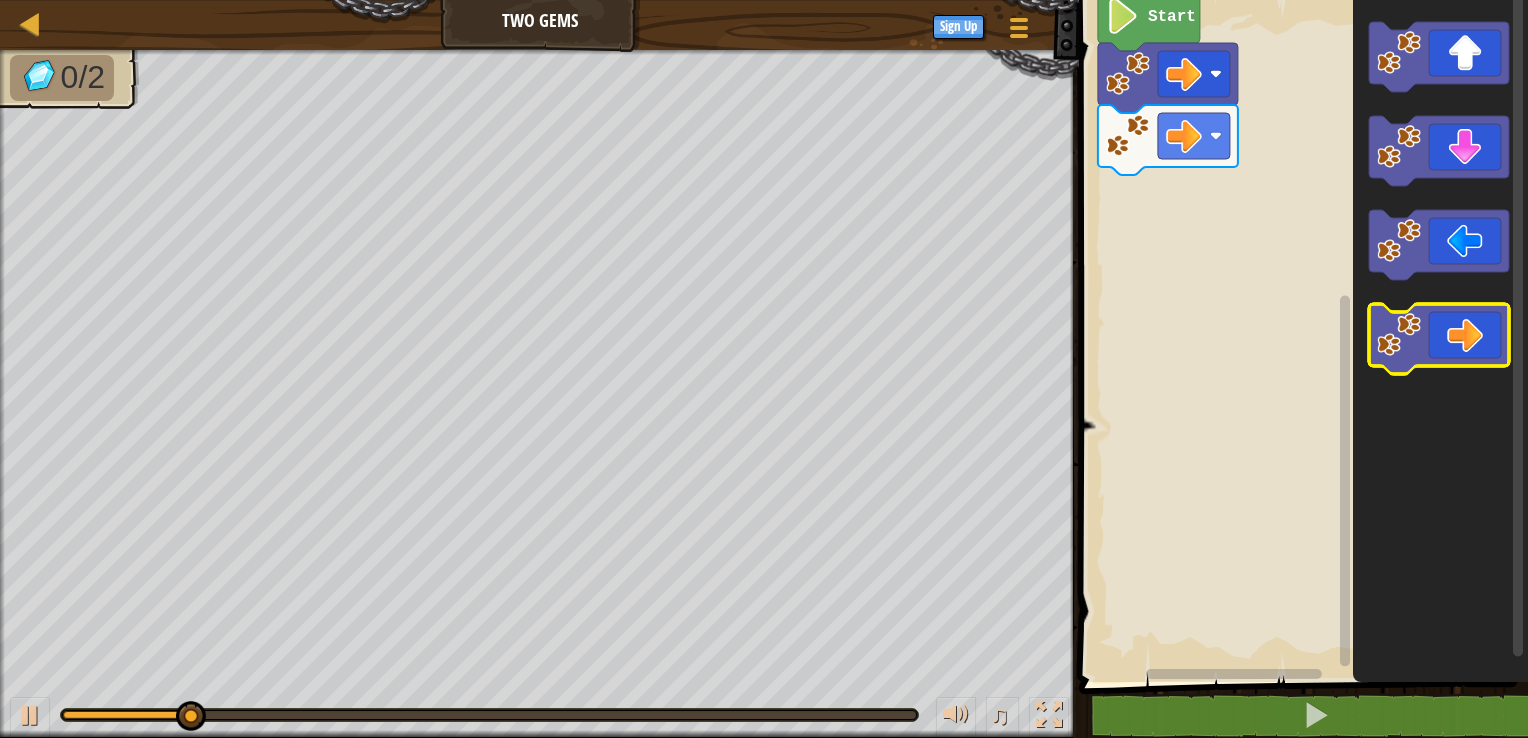 click 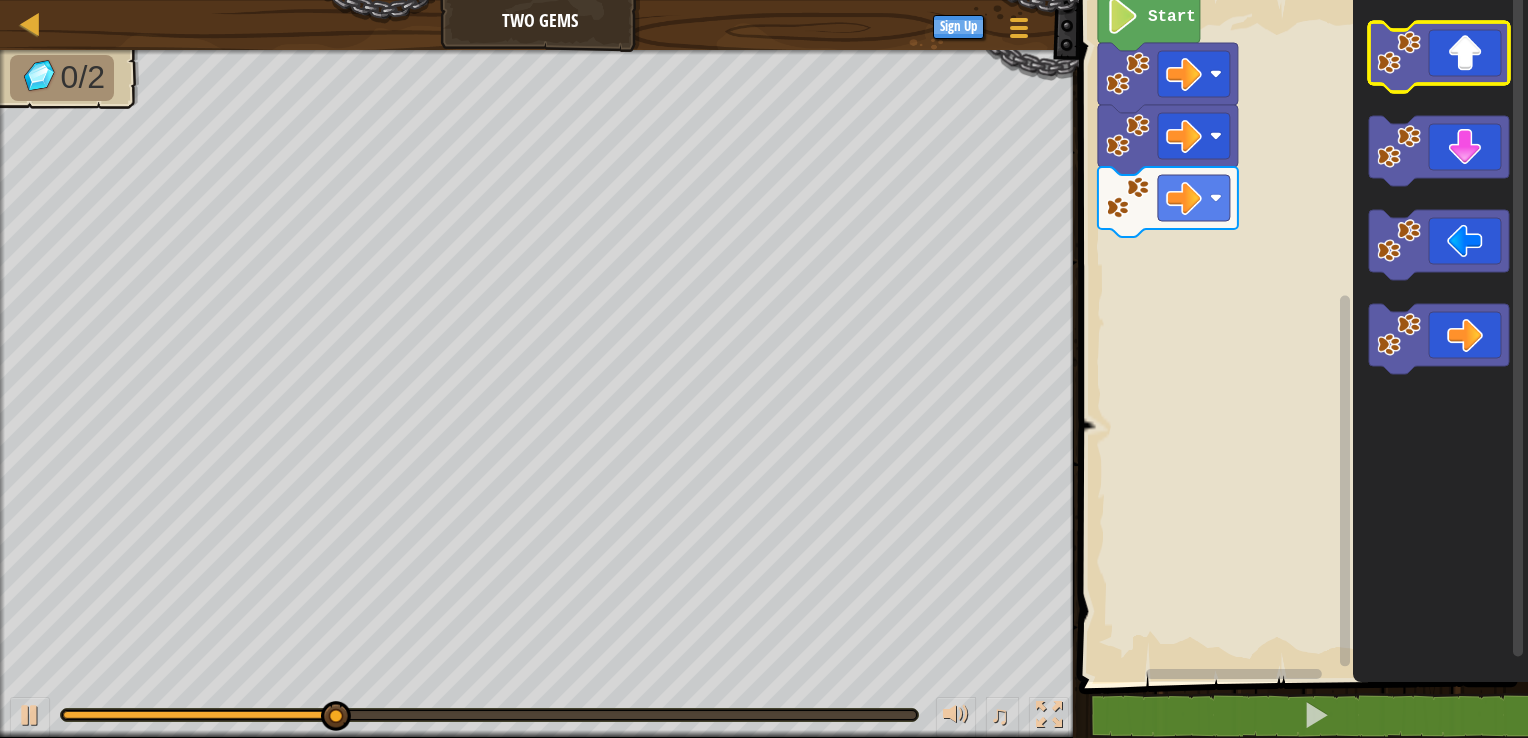 click 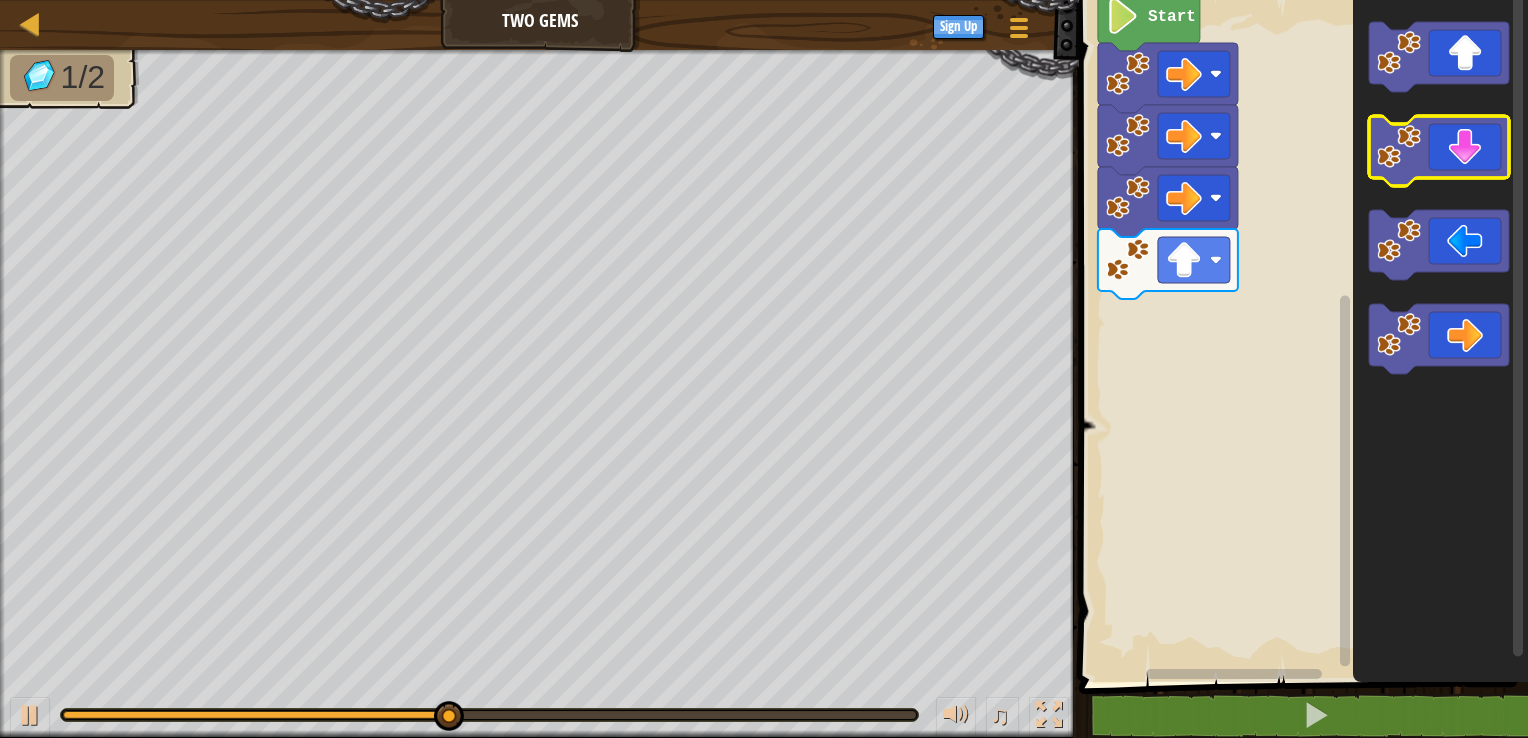 click 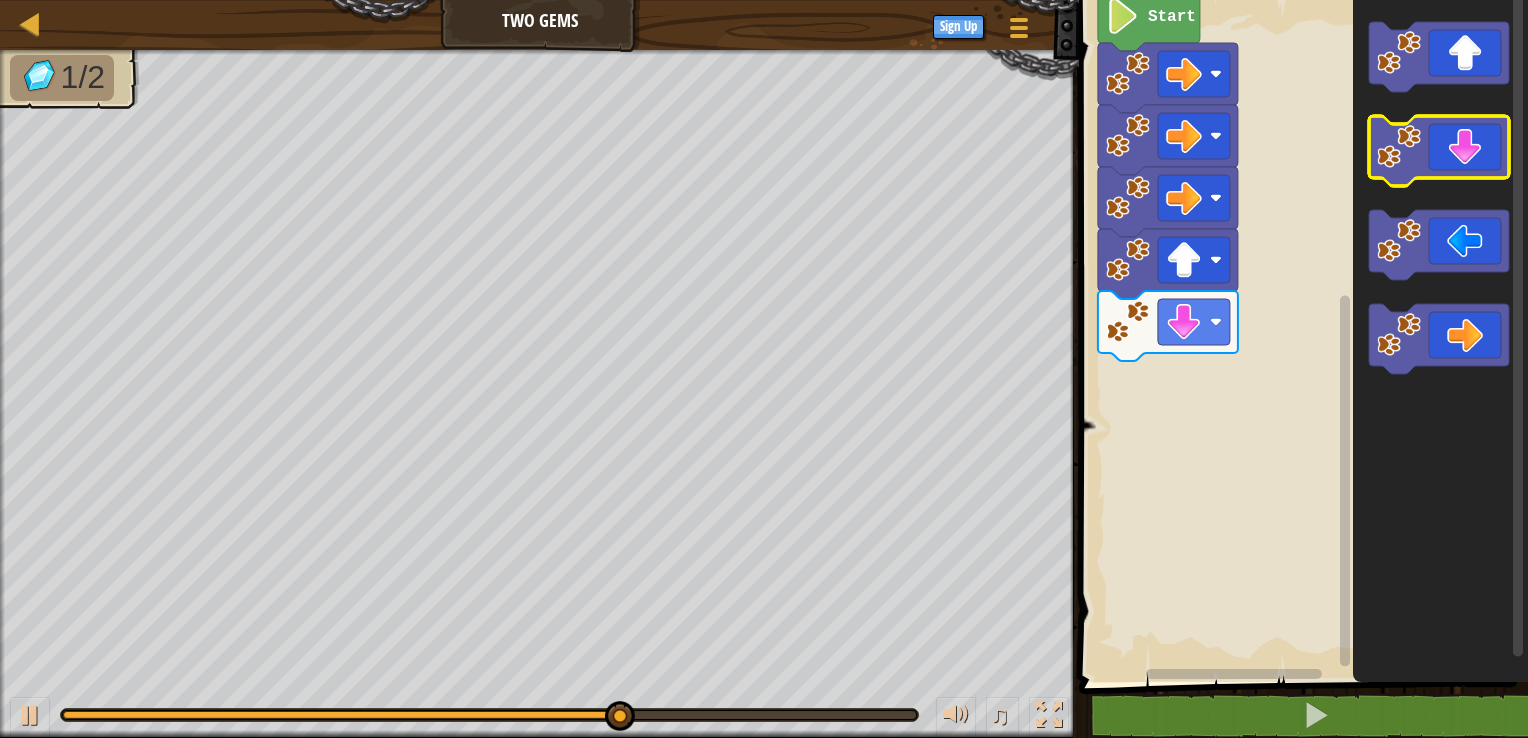click 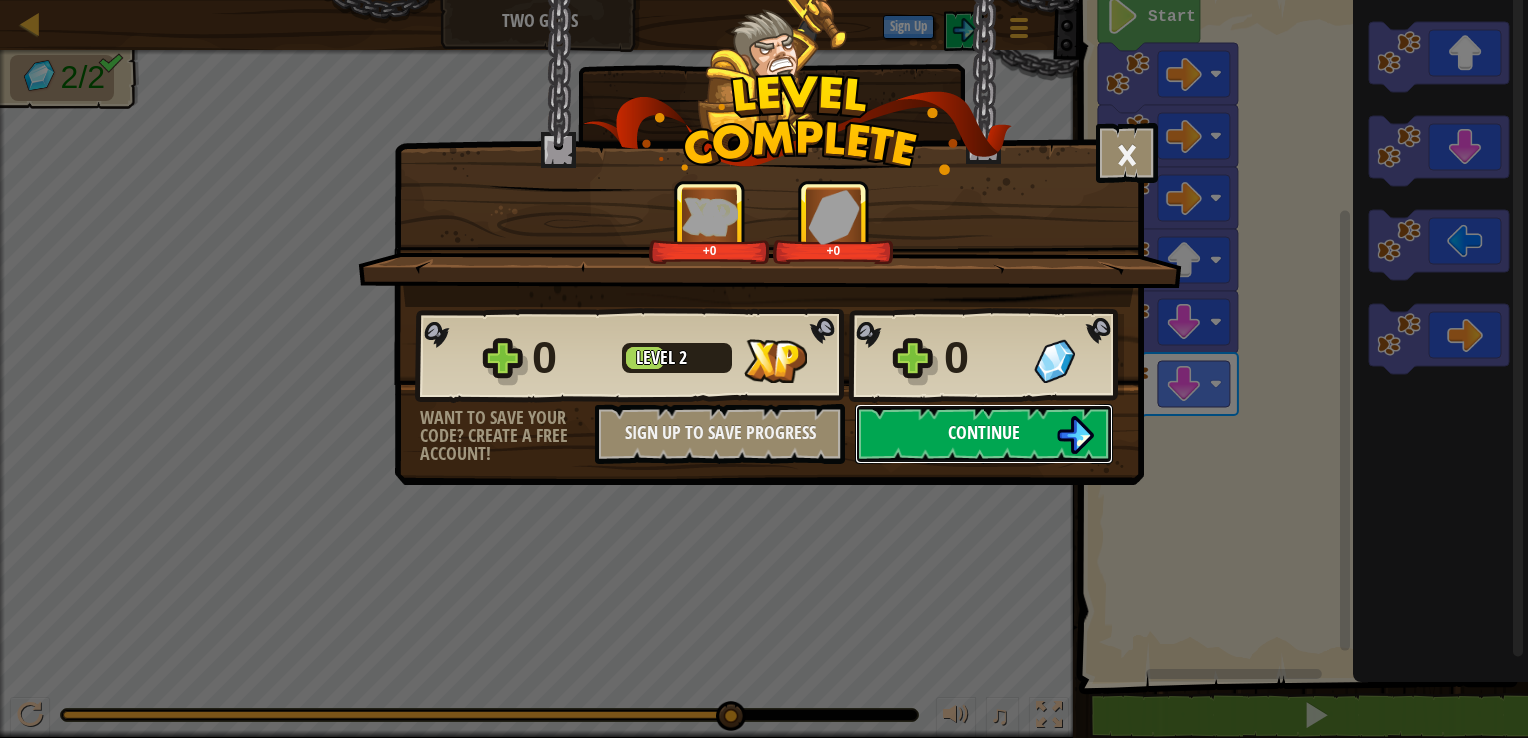 click on "Continue" at bounding box center (984, 432) 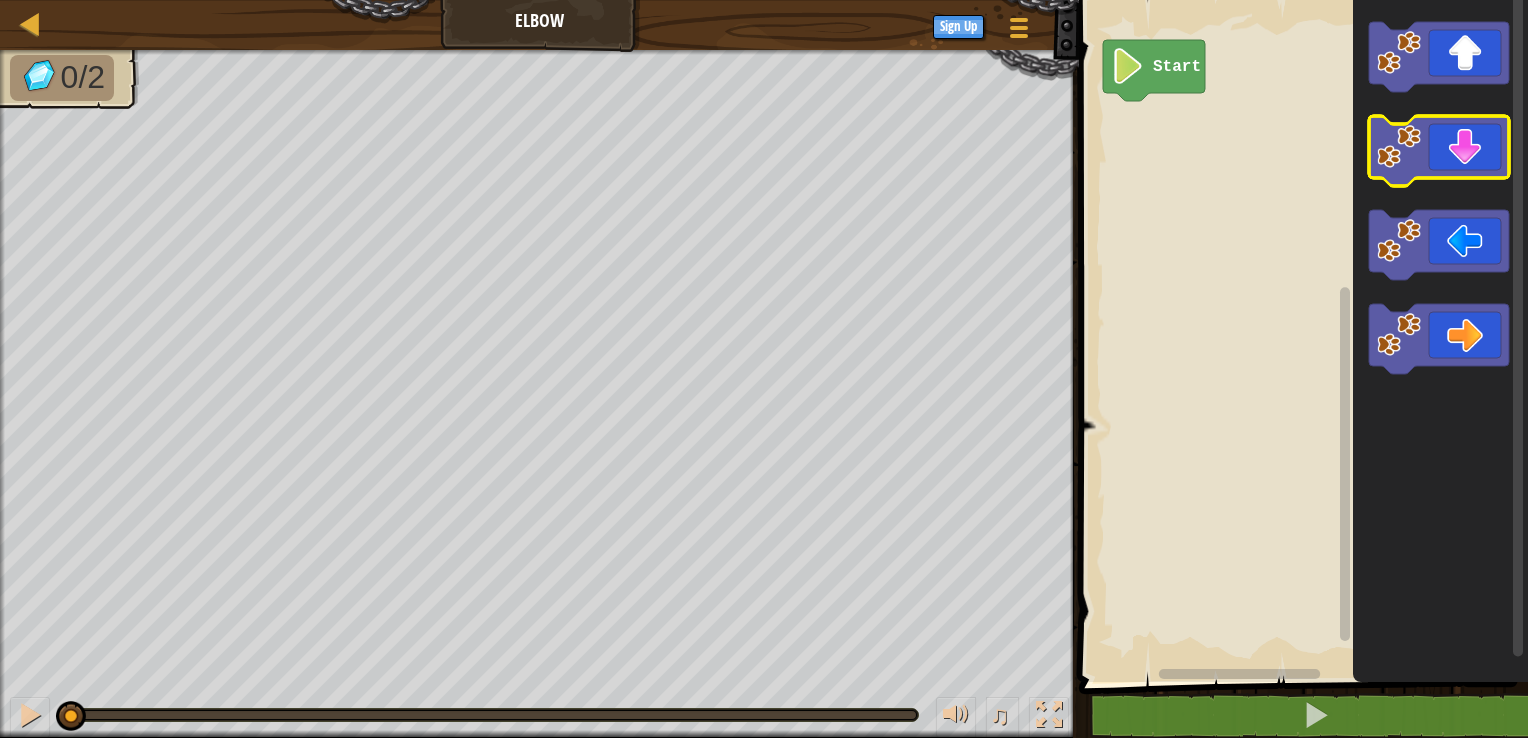 click 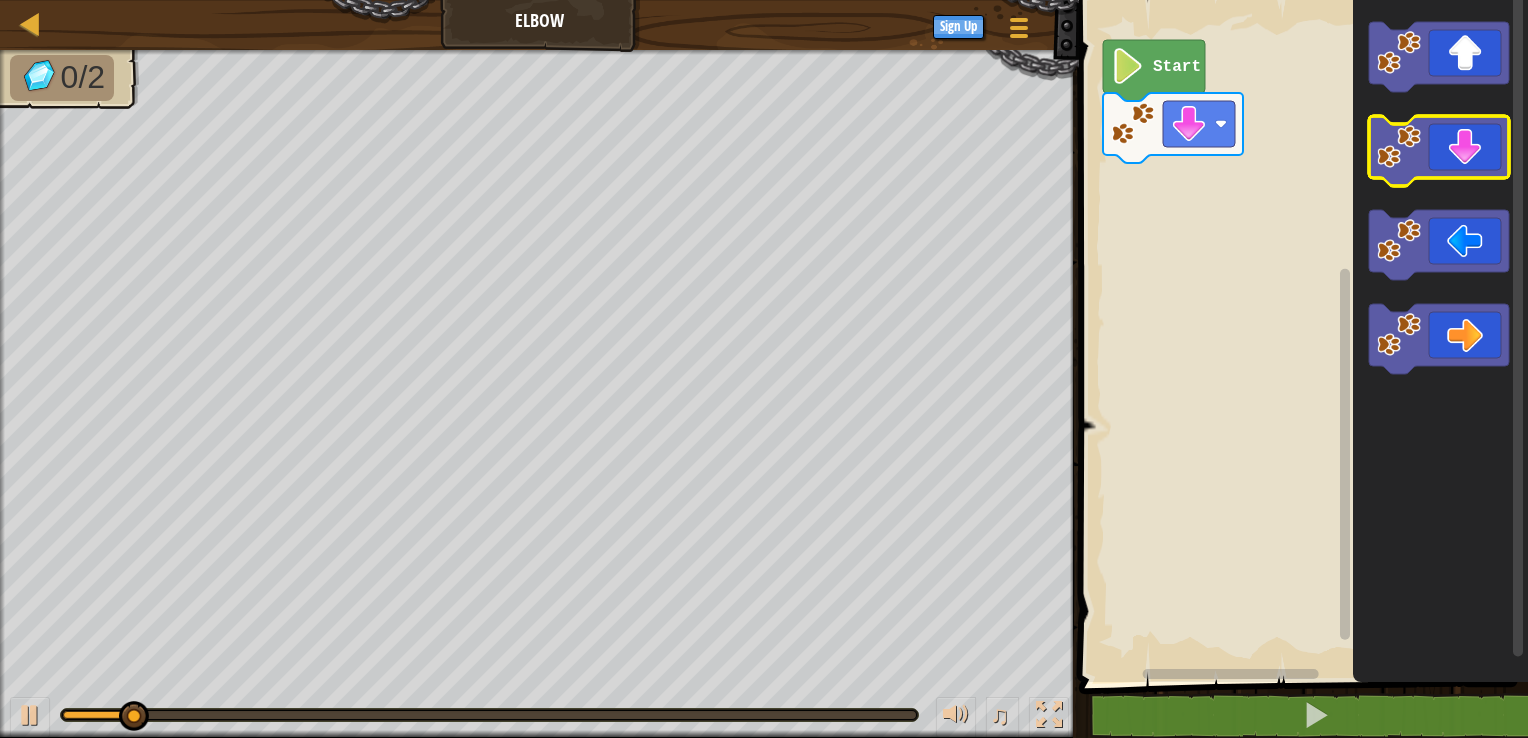 click 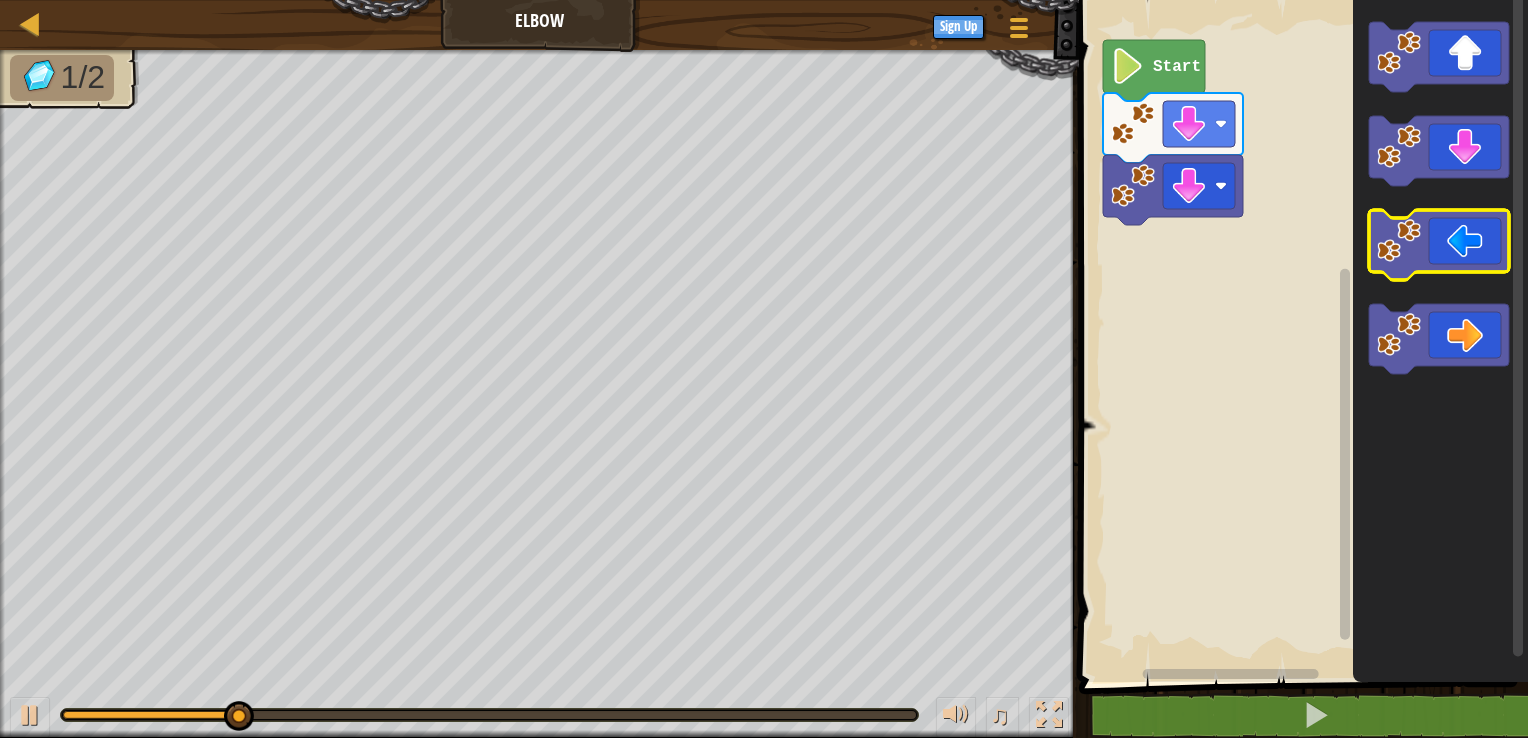click 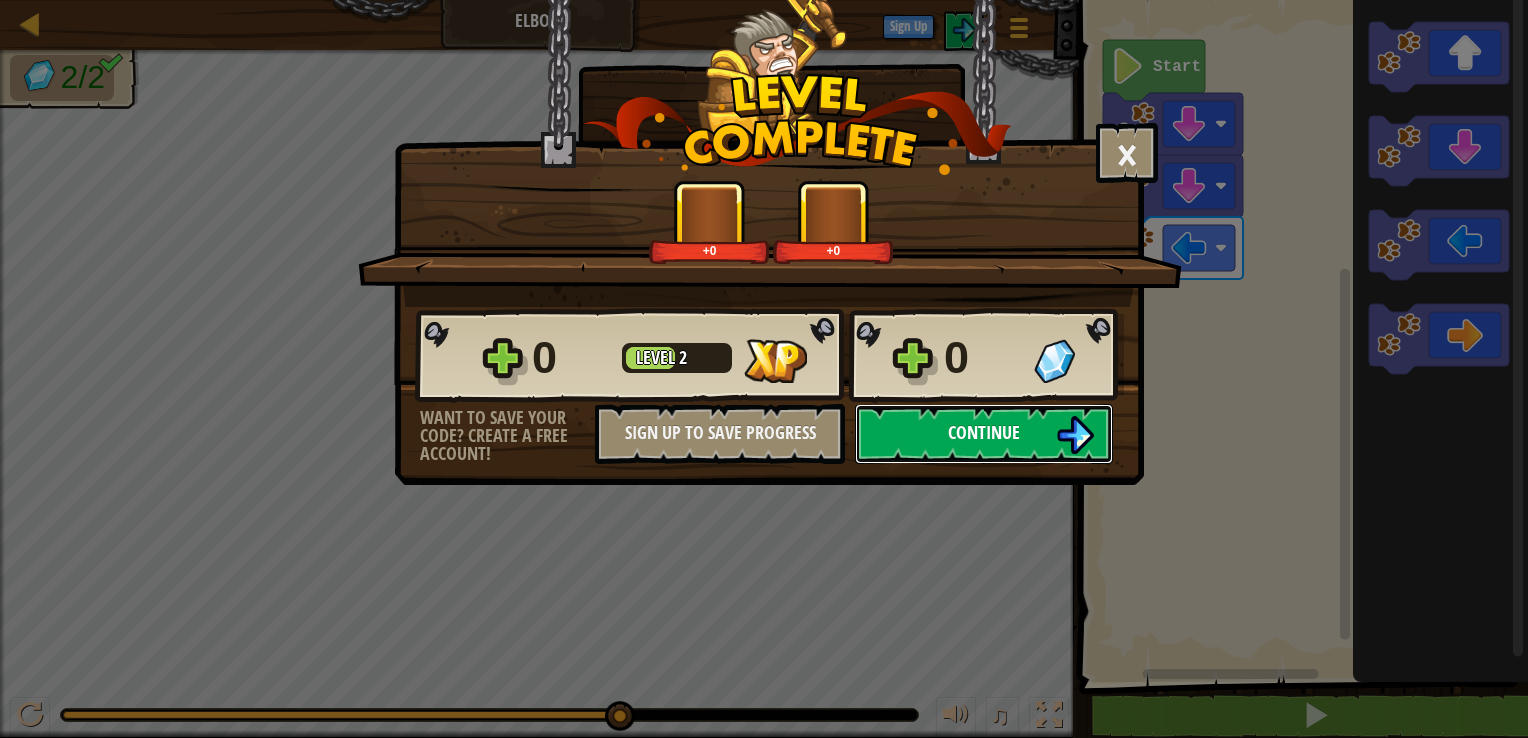 click on "Continue" at bounding box center (984, 432) 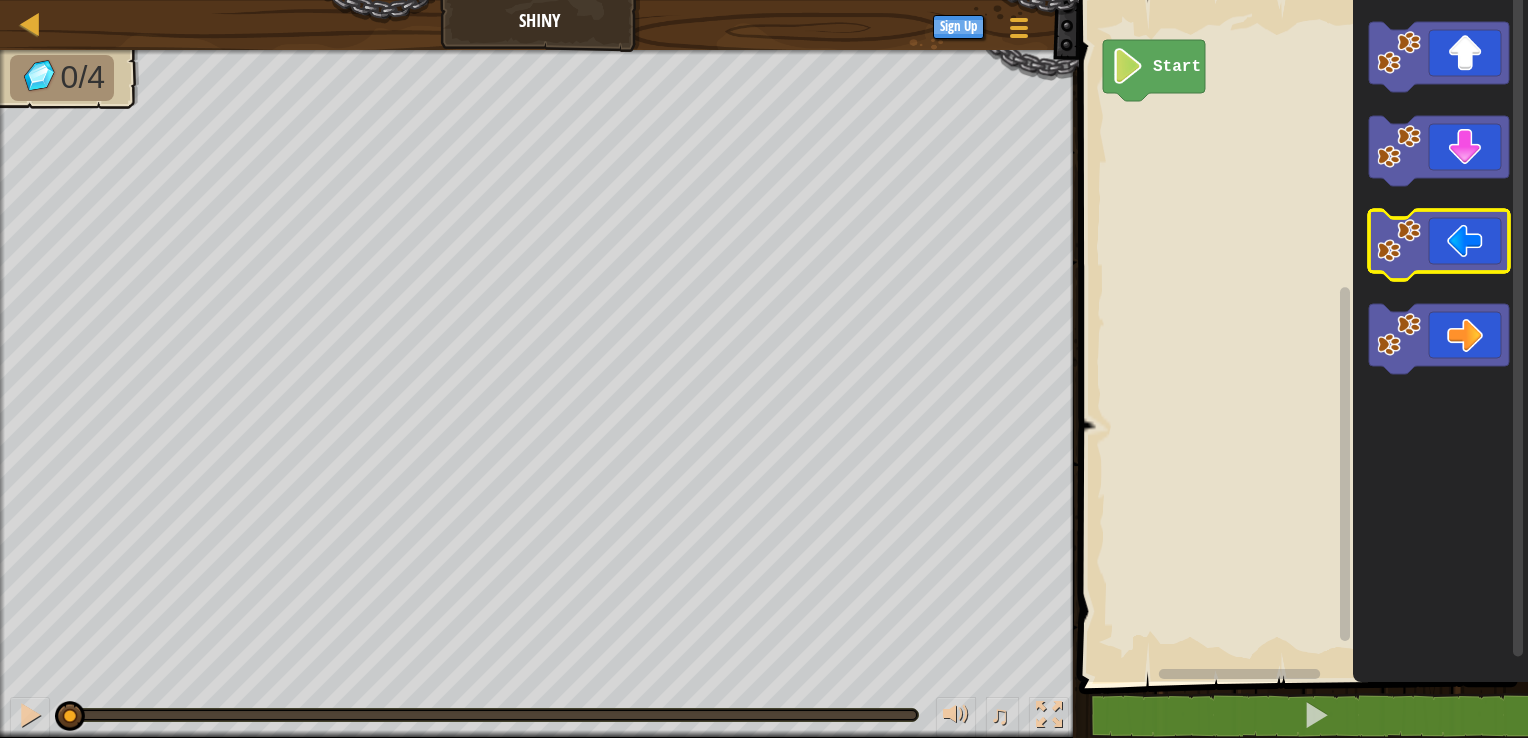 click 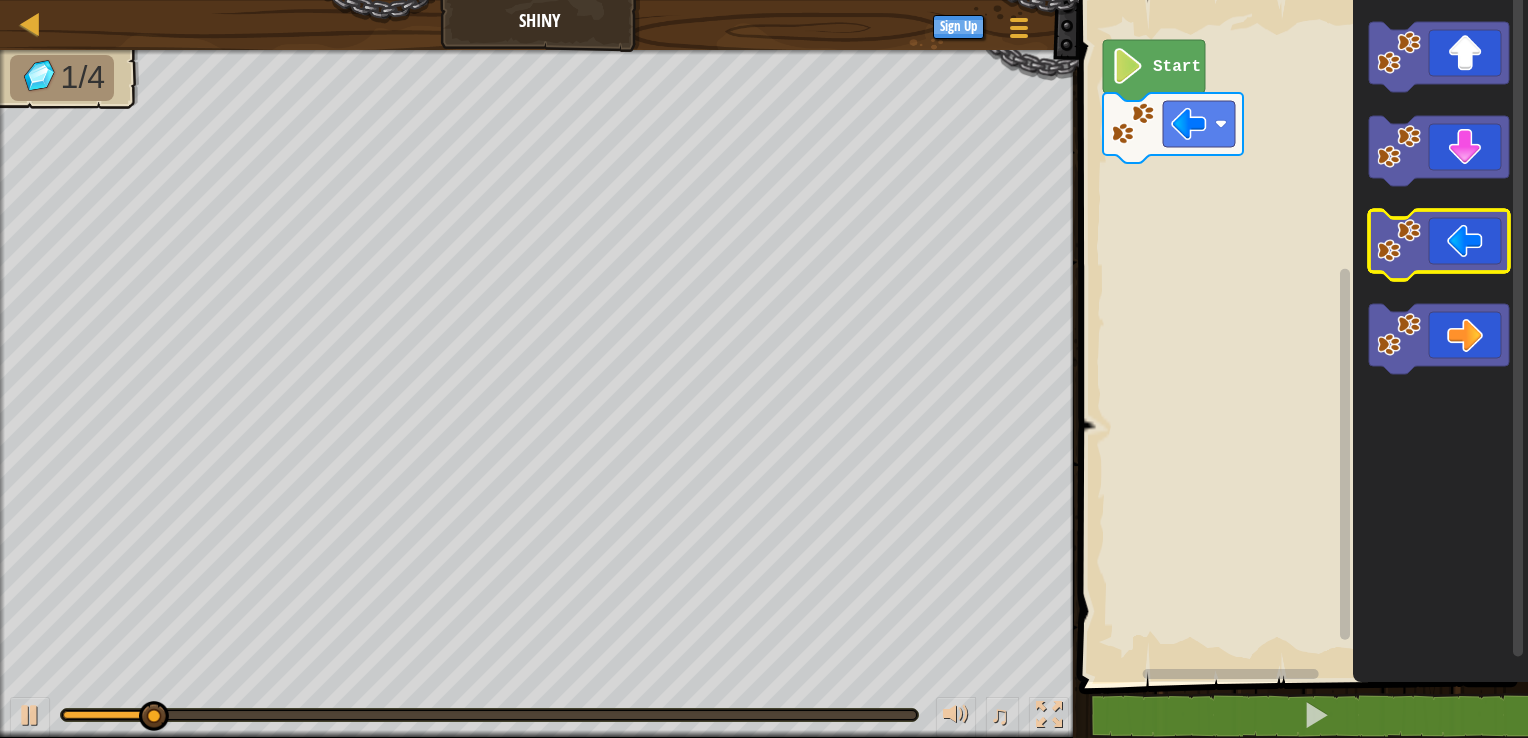 click 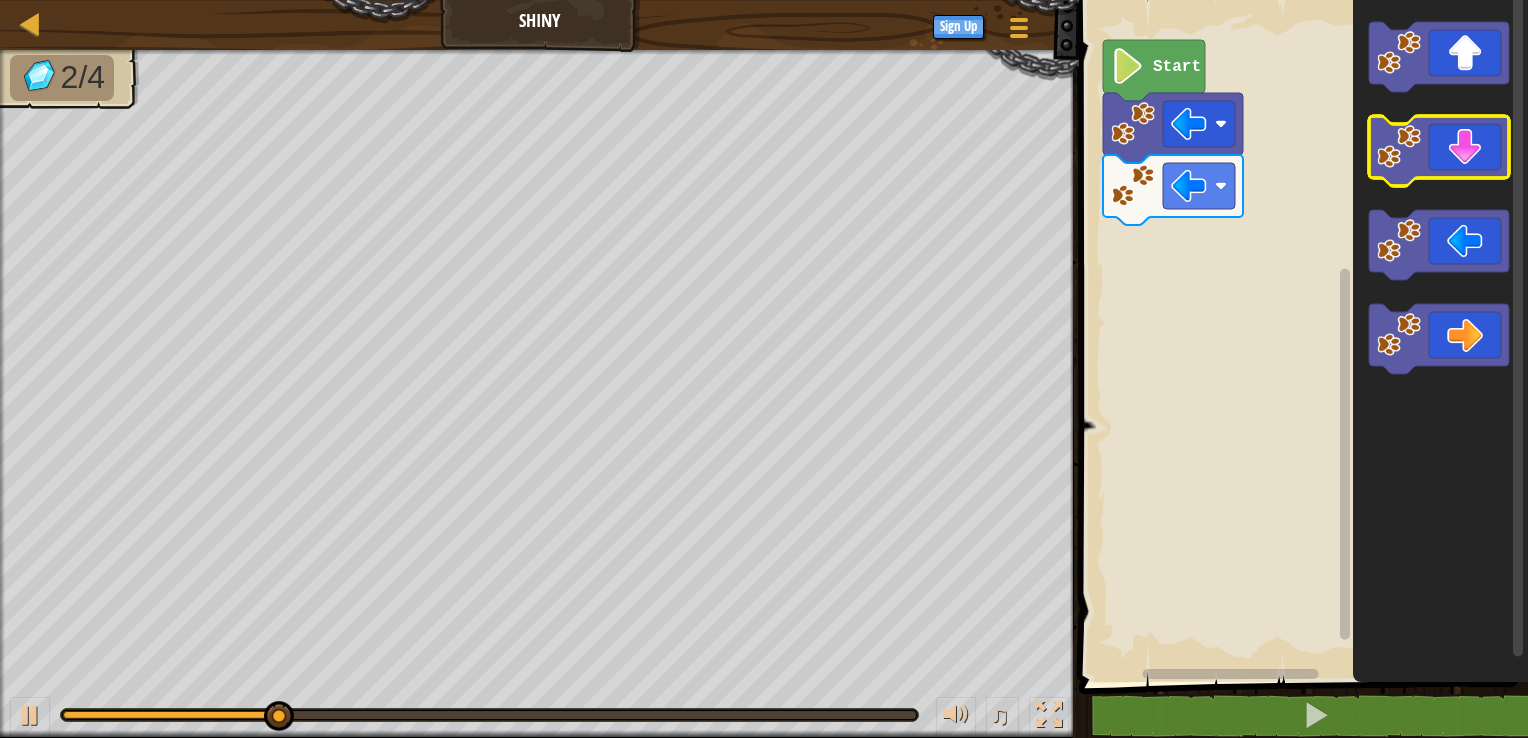 click 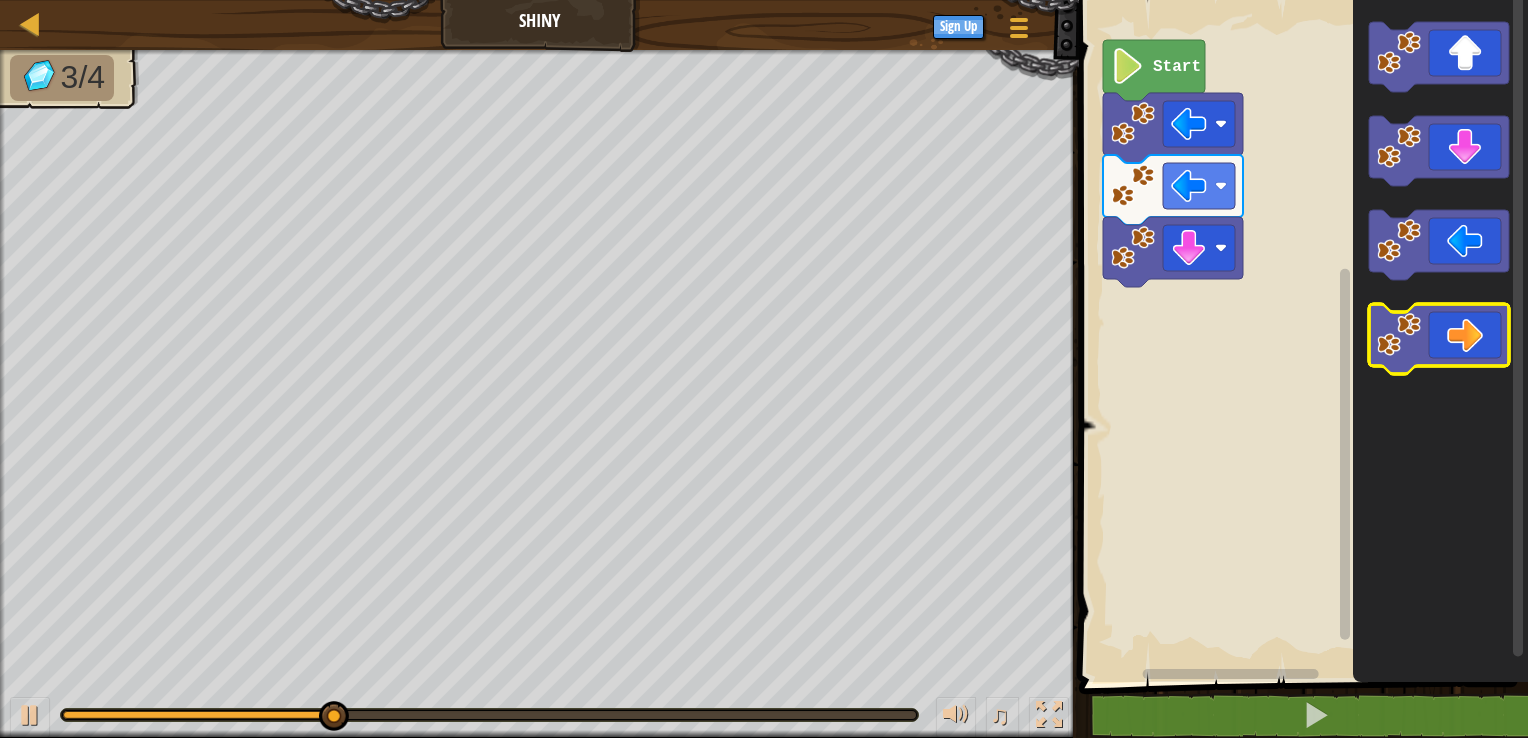 click 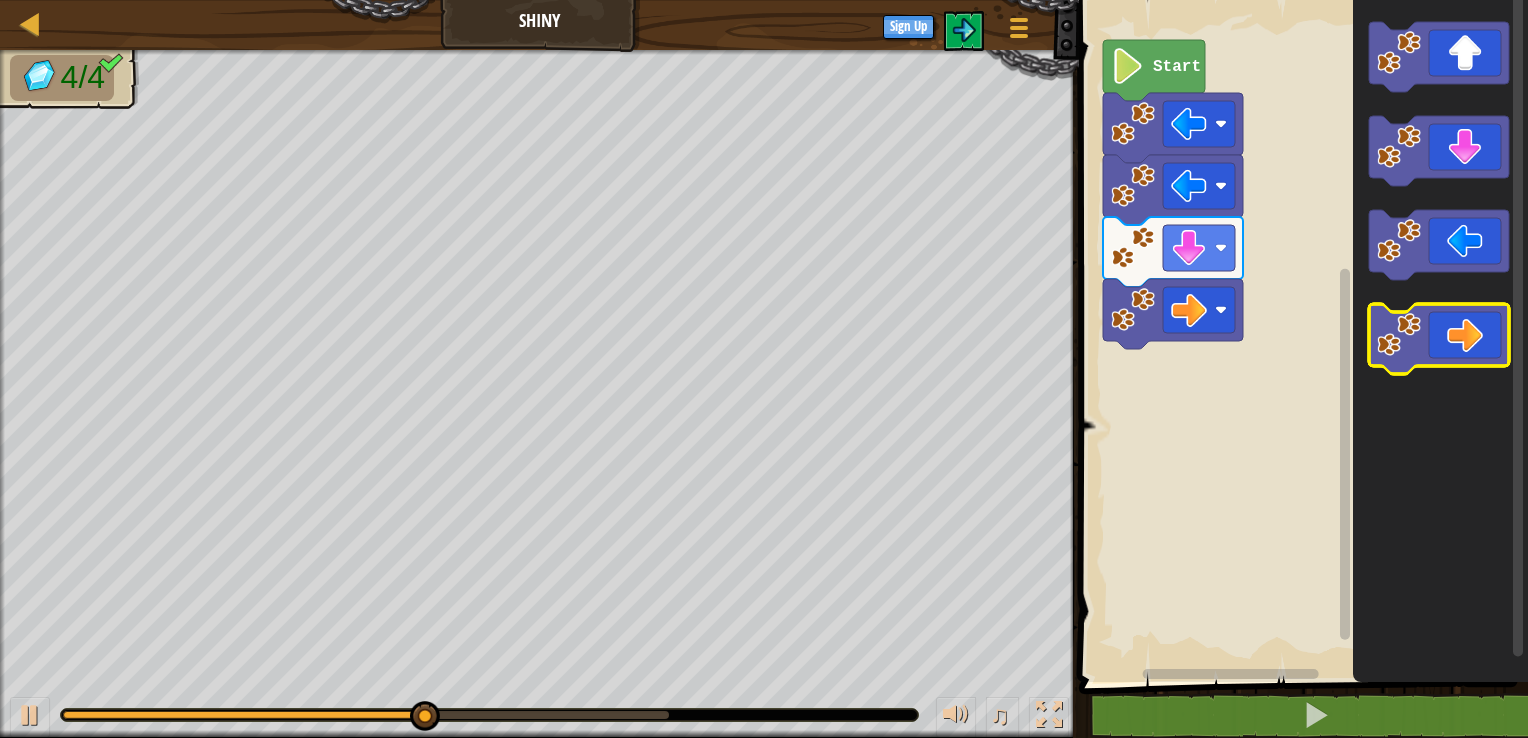 click 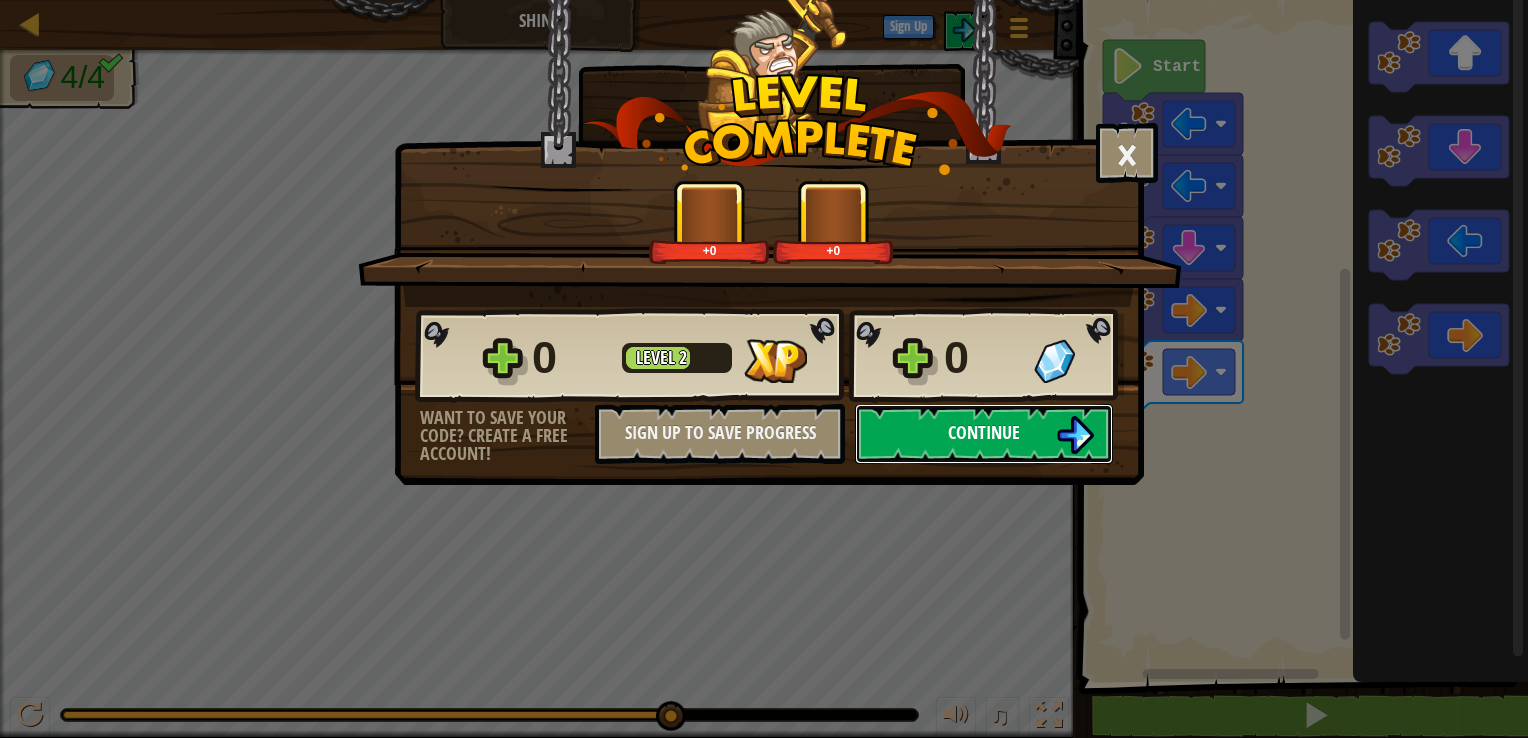 click on "Continue" at bounding box center [984, 434] 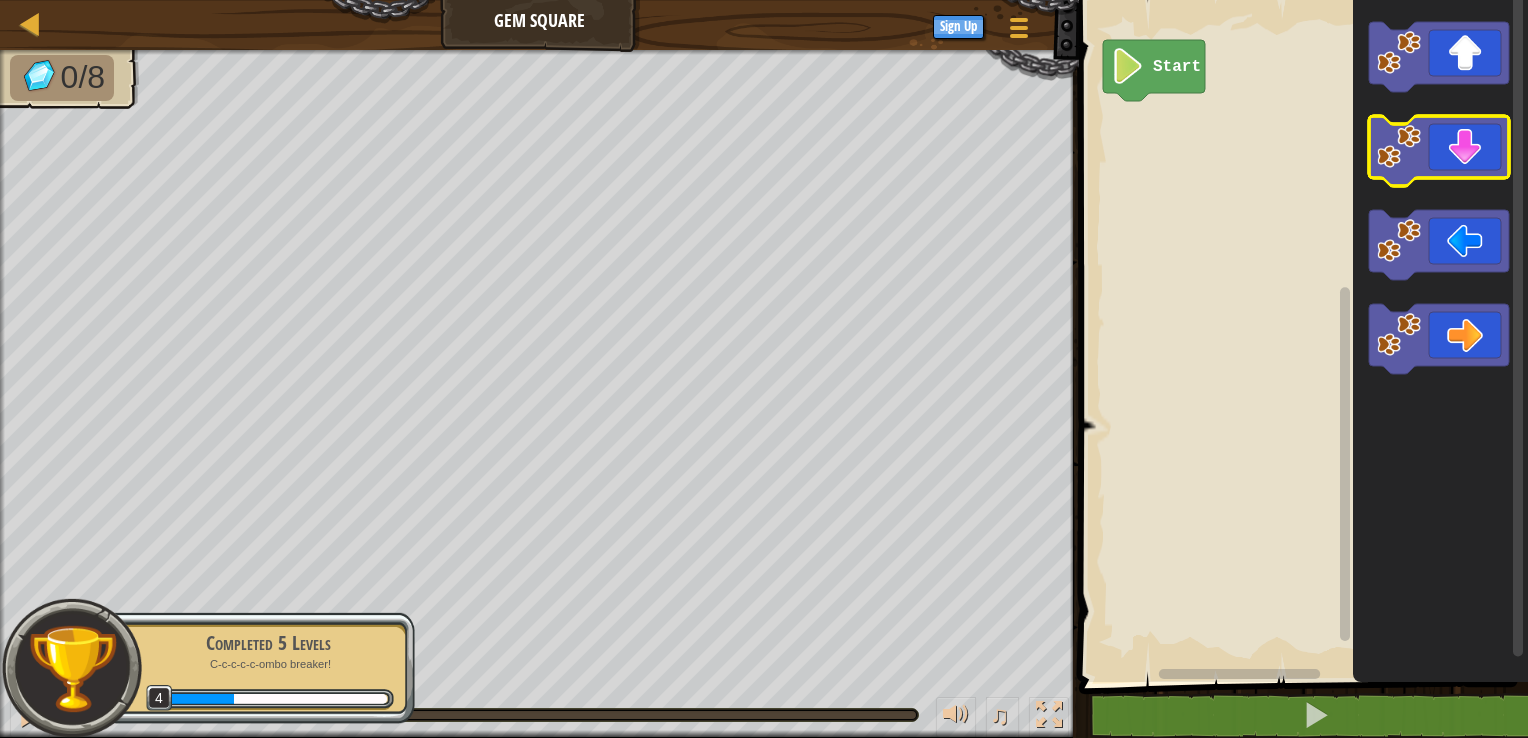 click 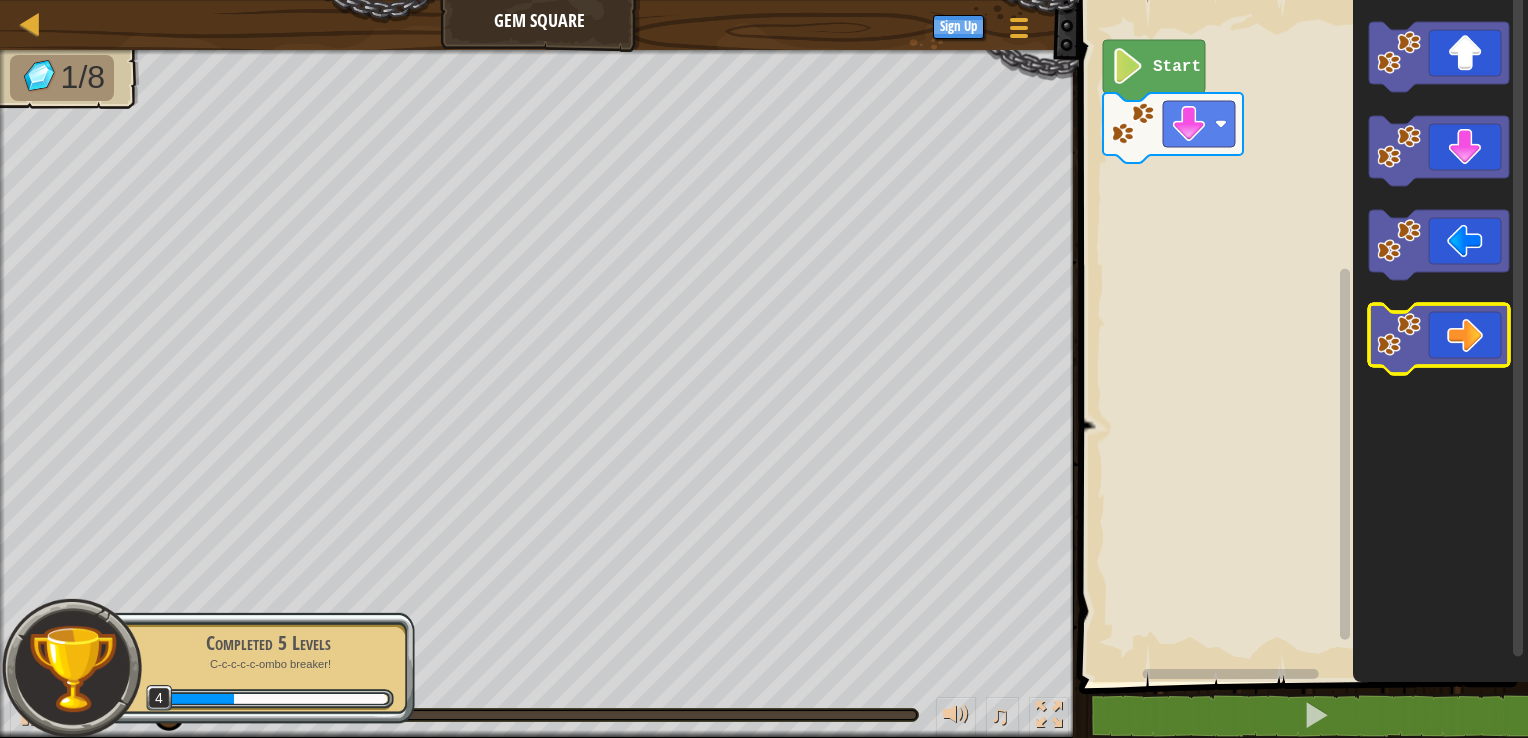 click 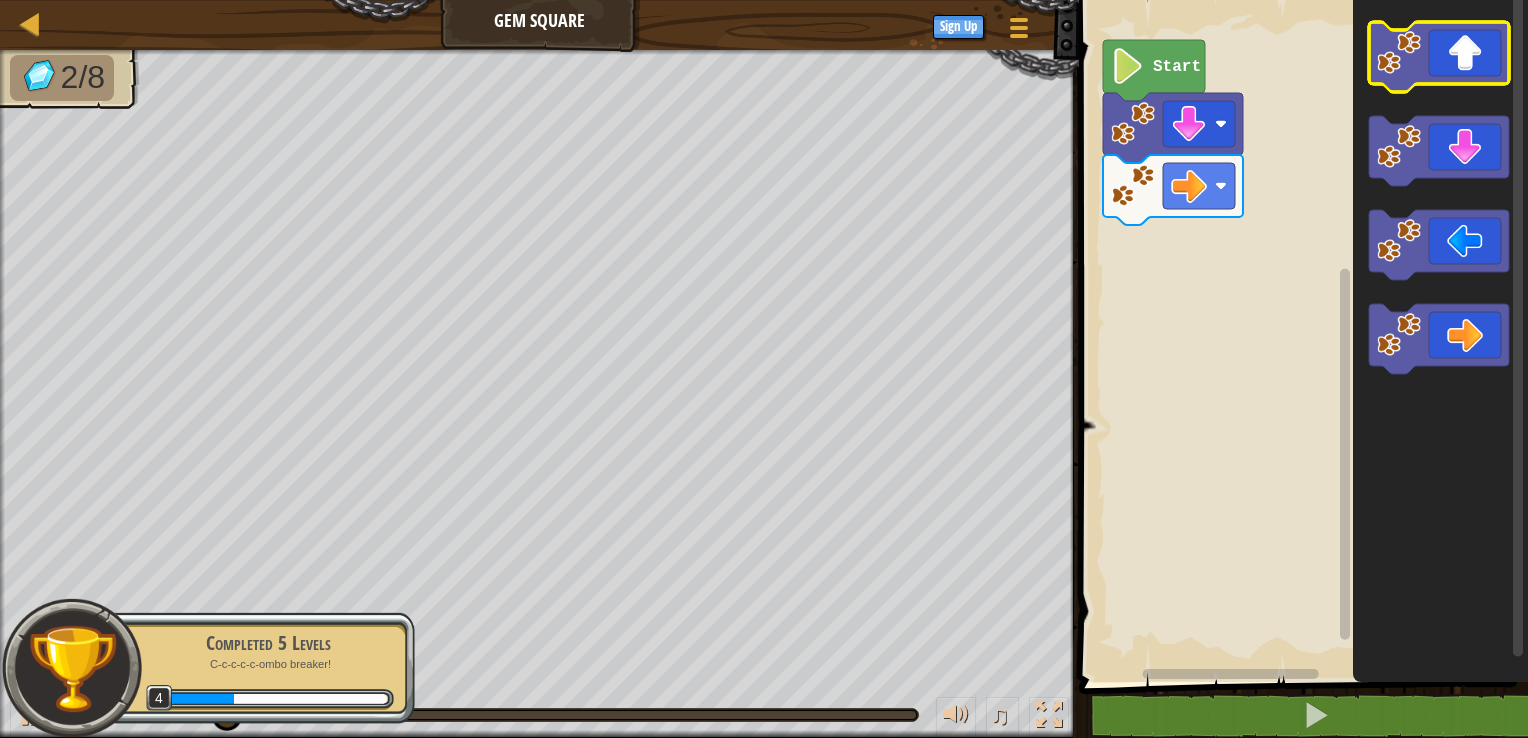 click 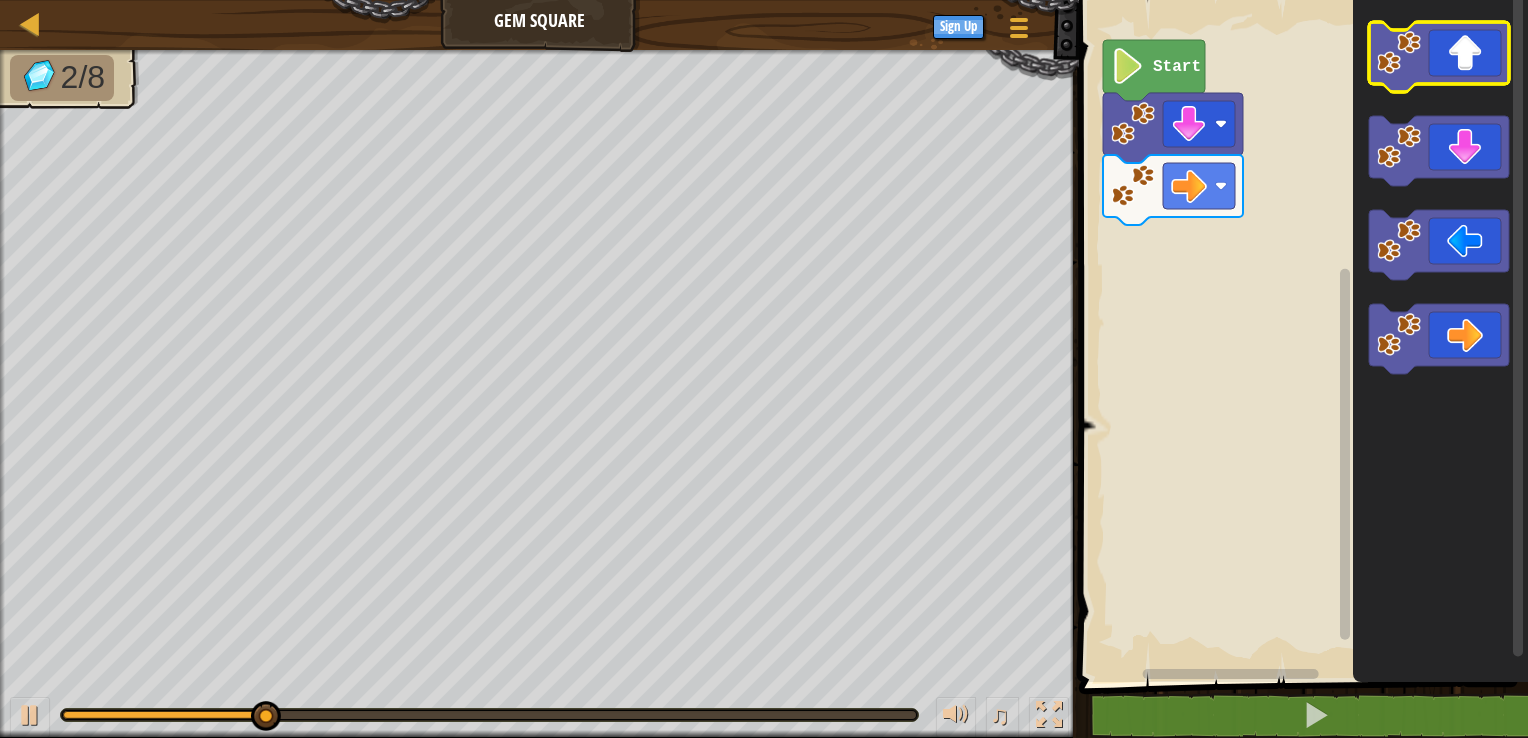 click 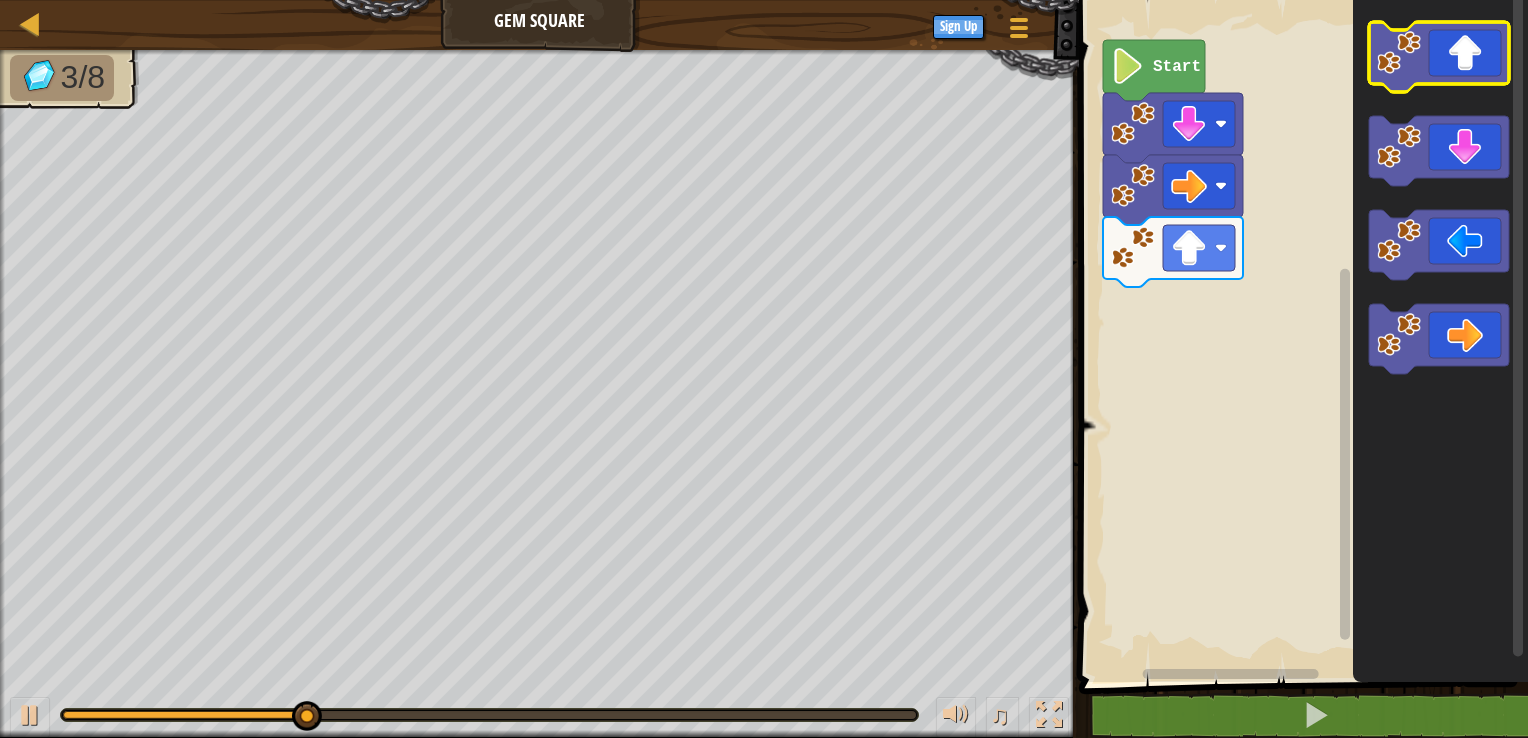 click 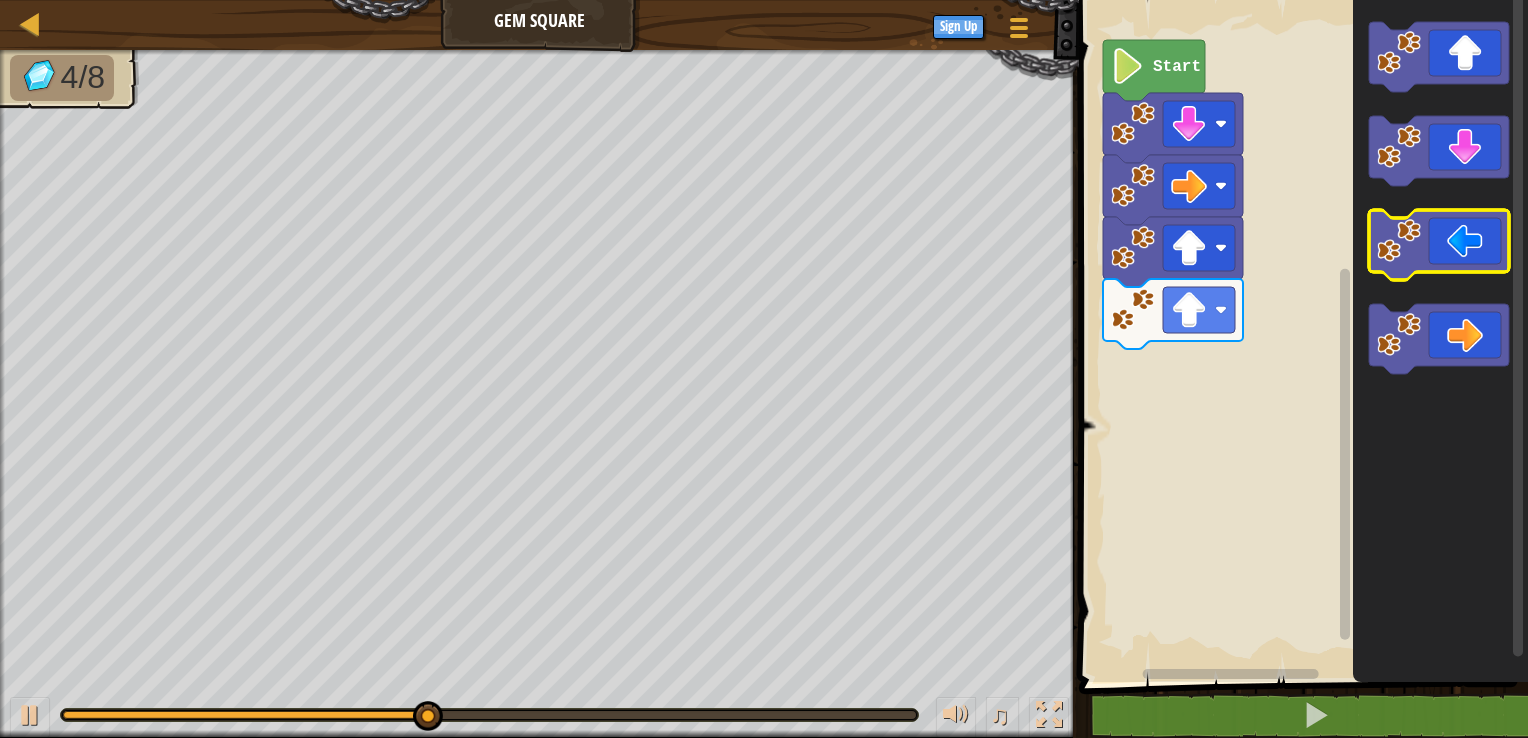 click 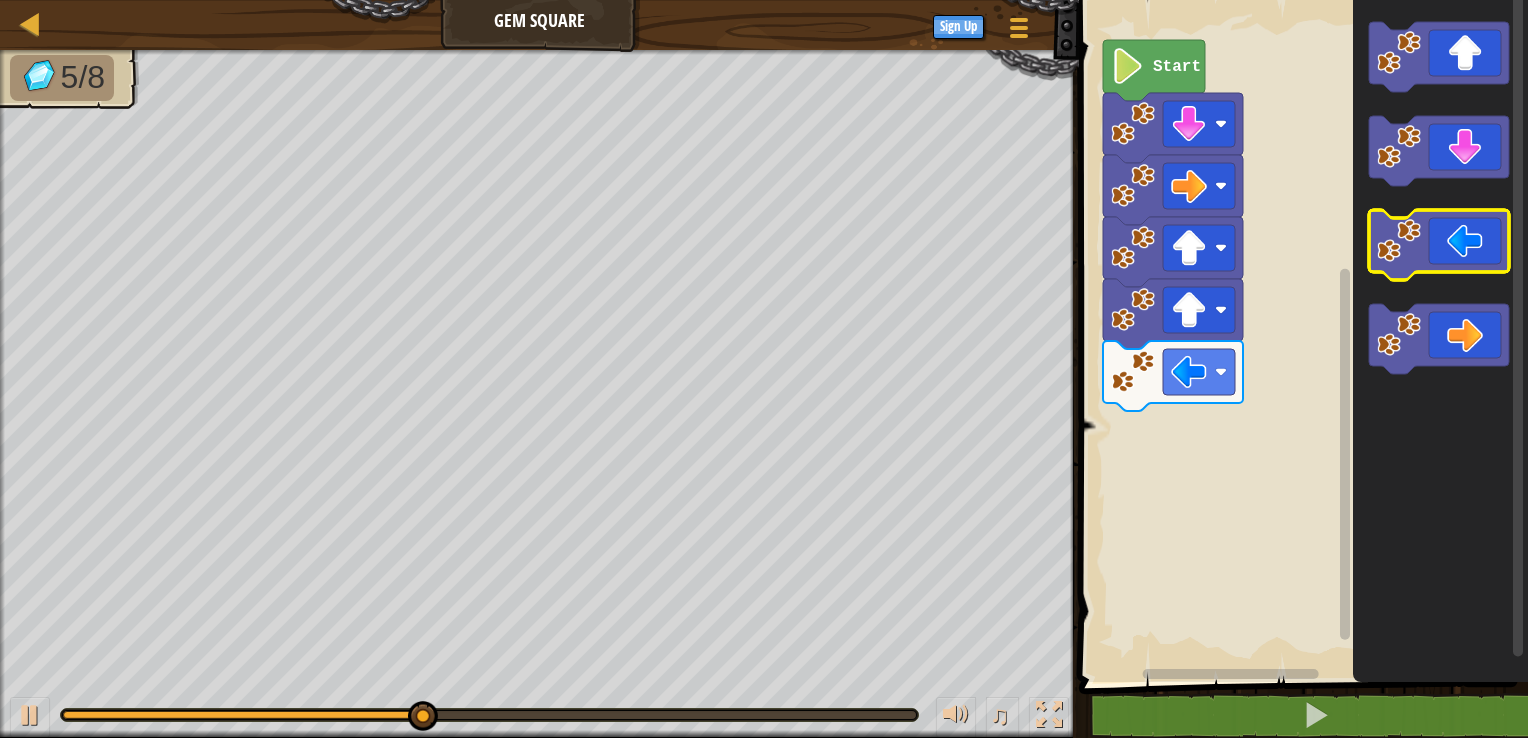 click 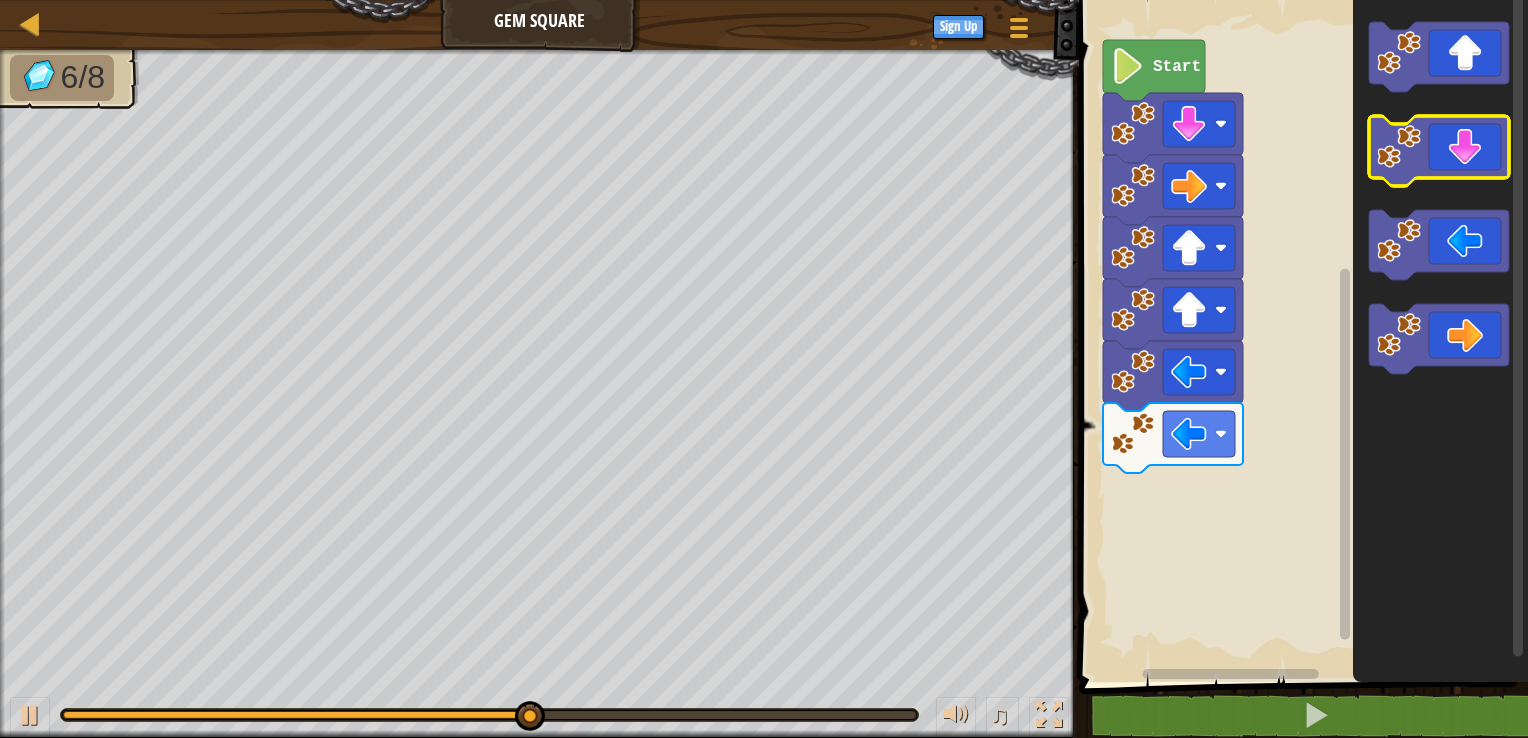 click 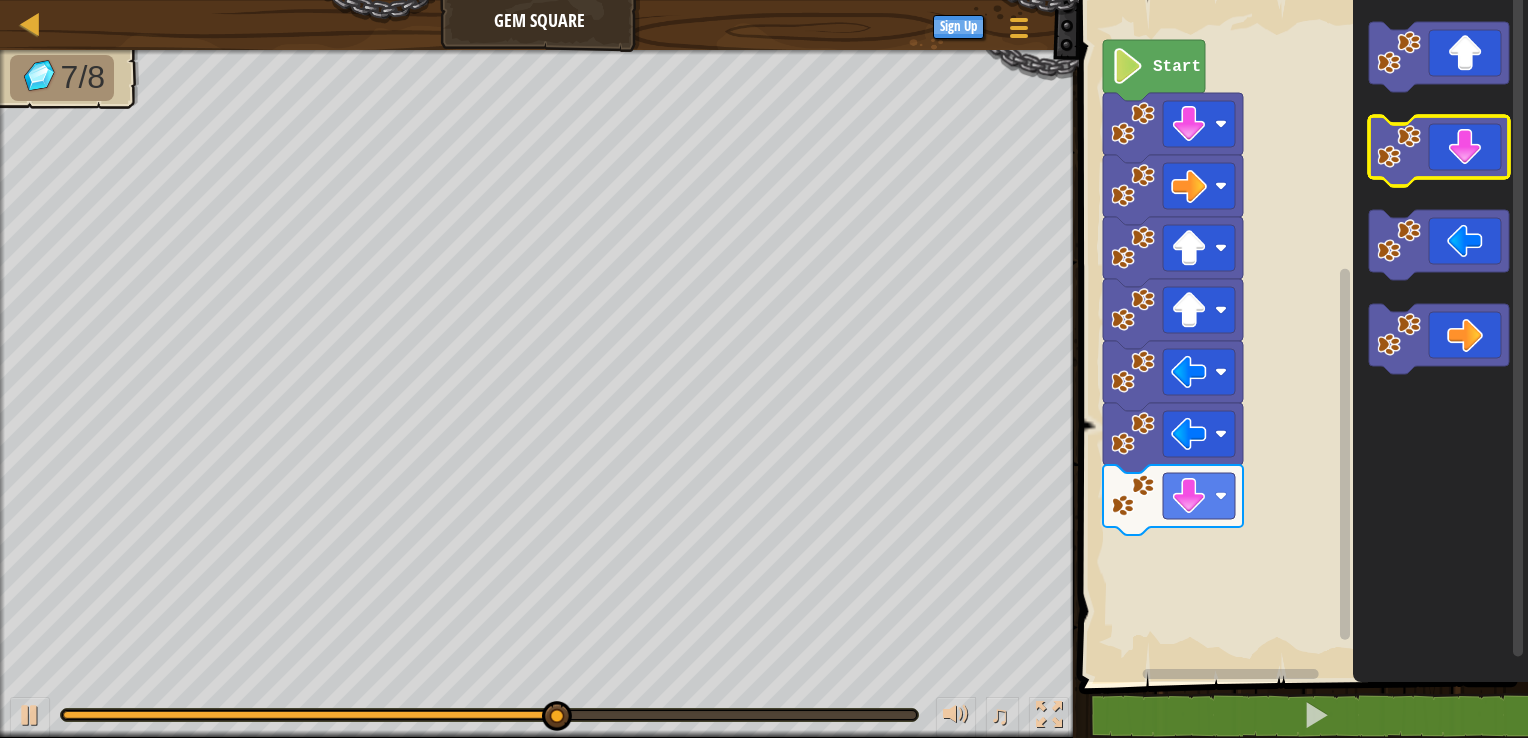 click 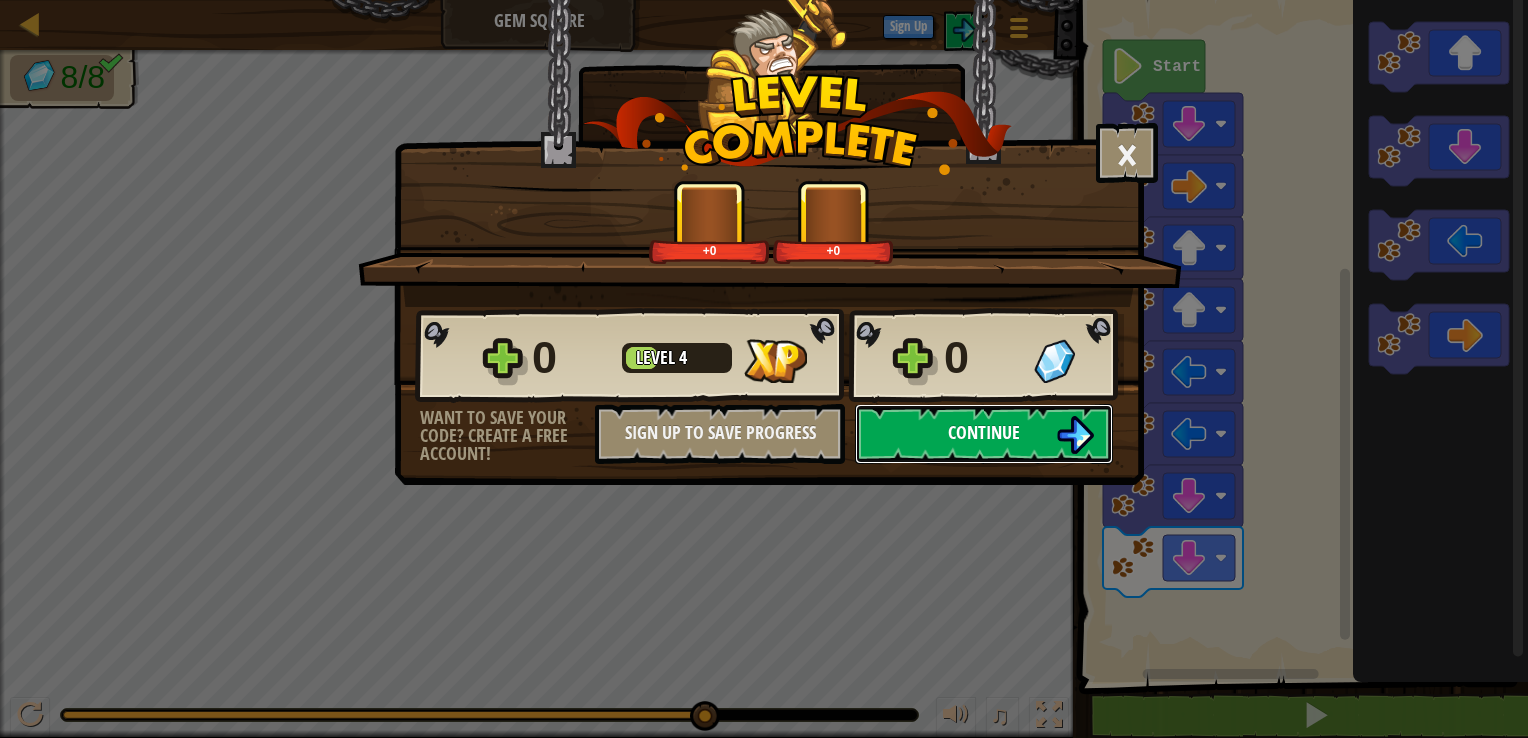 click on "Continue" at bounding box center (984, 432) 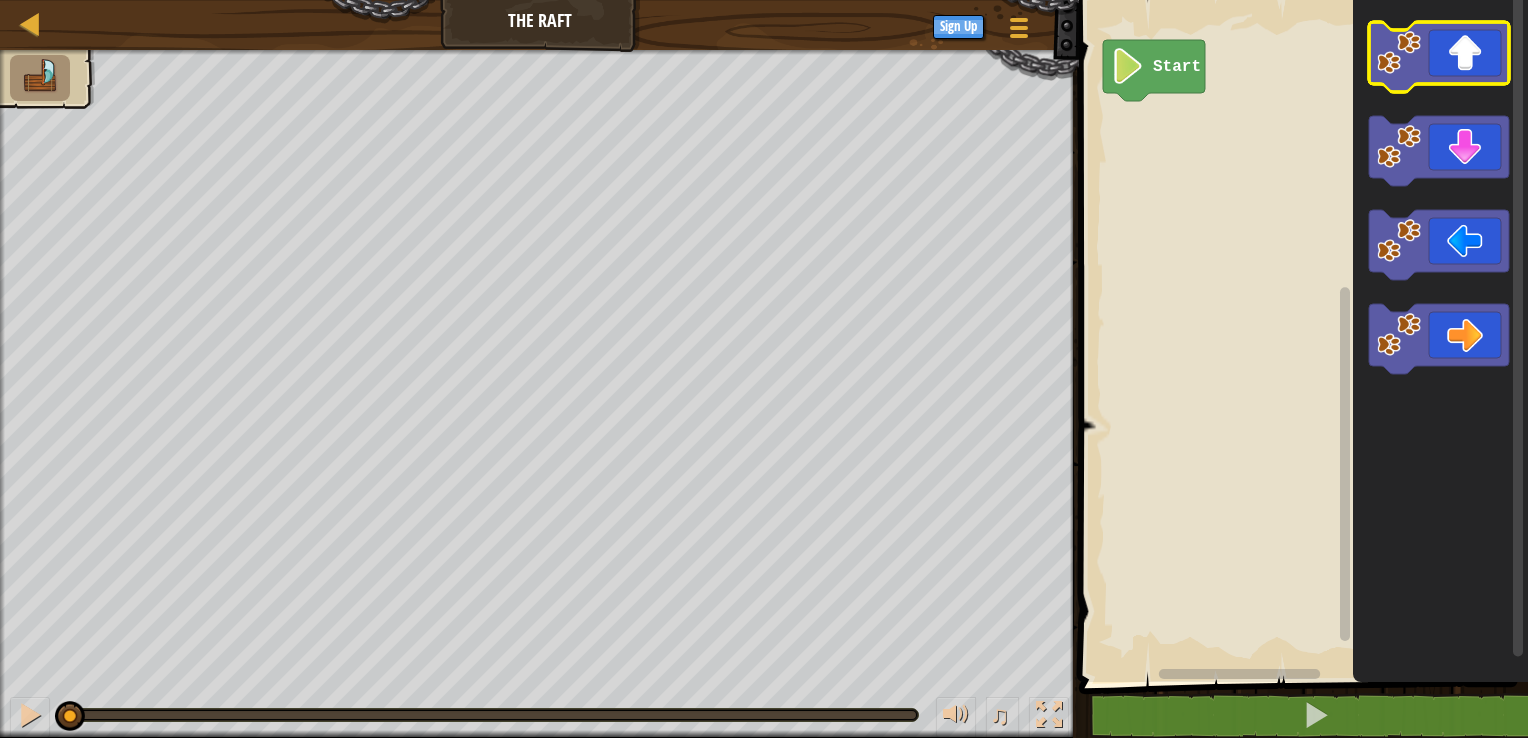 click 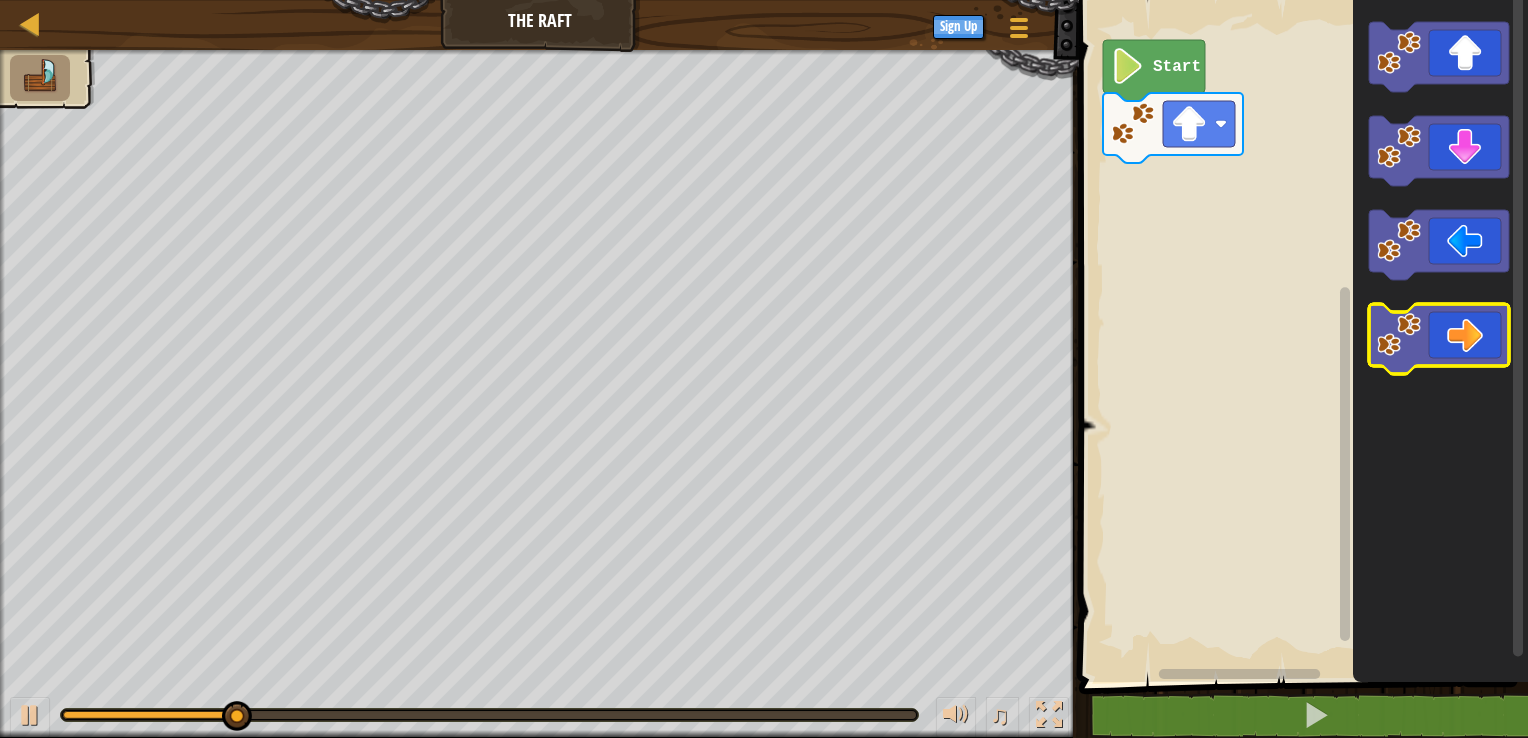 click 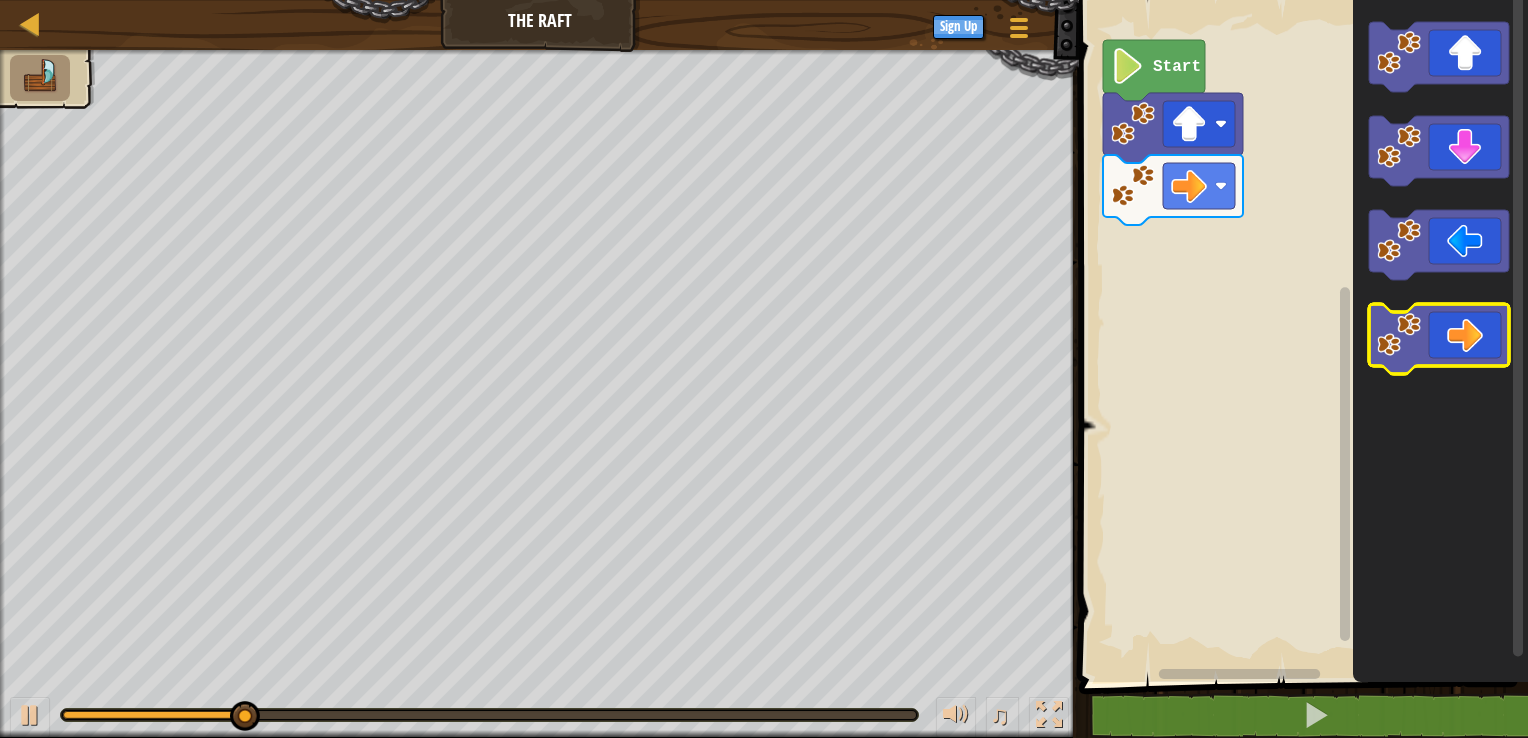 click 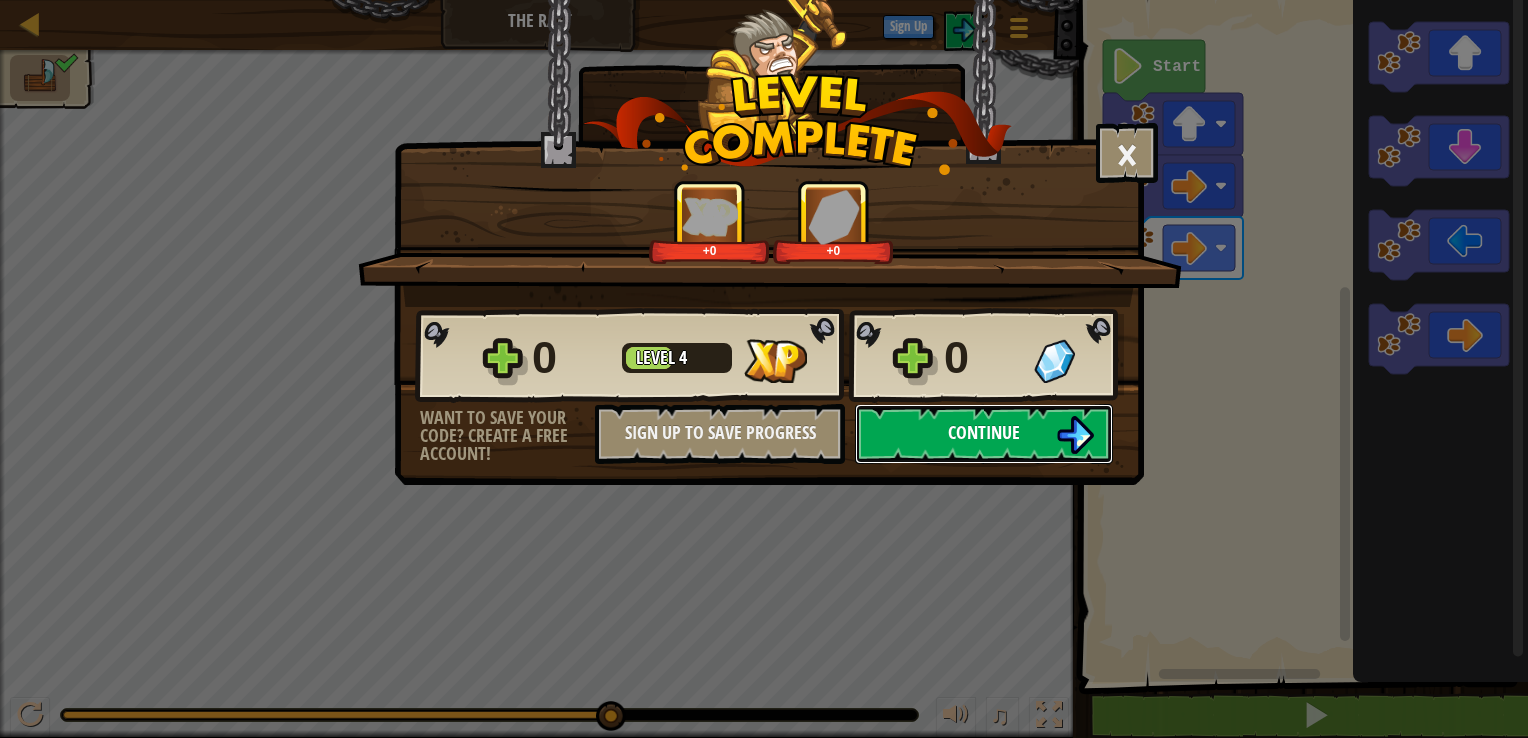 click on "Continue" at bounding box center (984, 432) 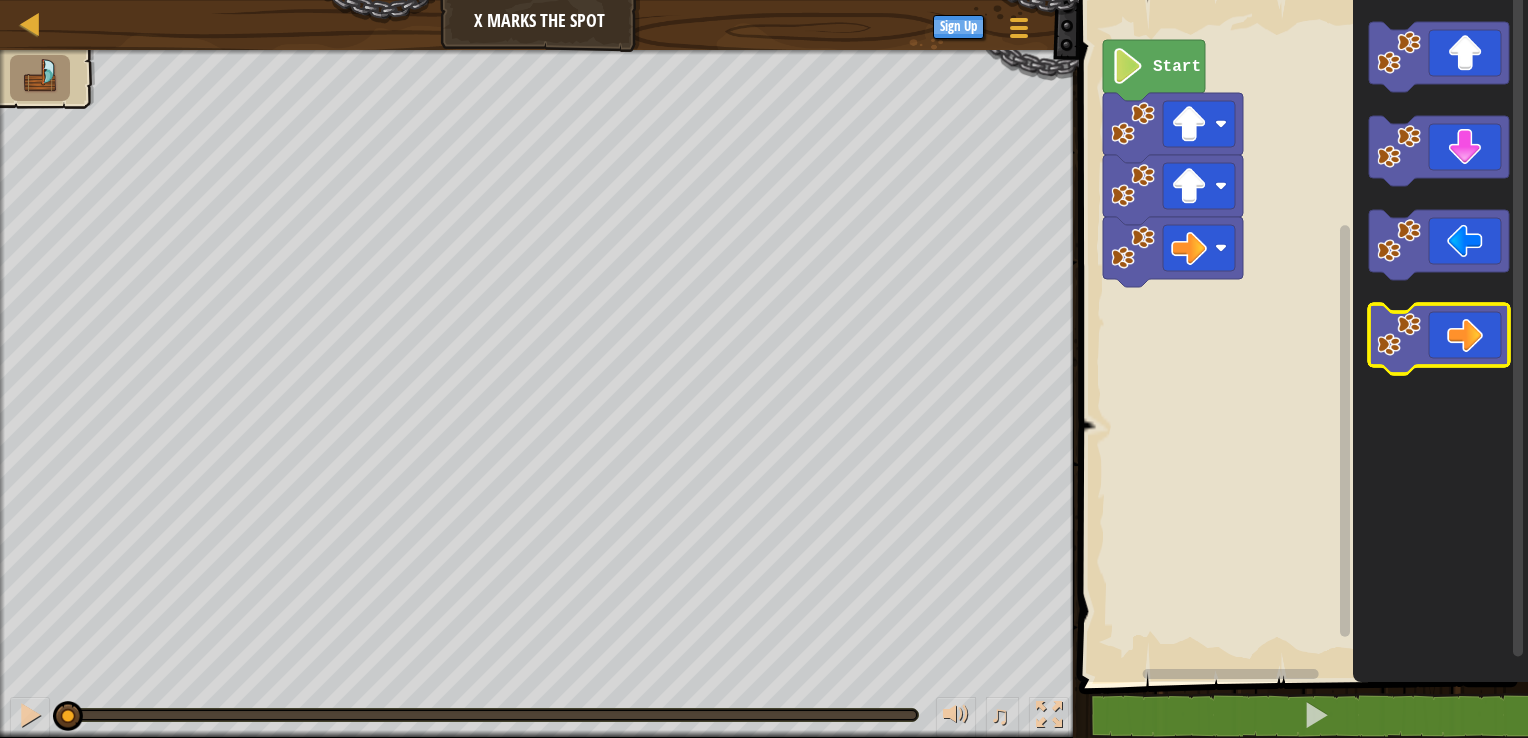 click 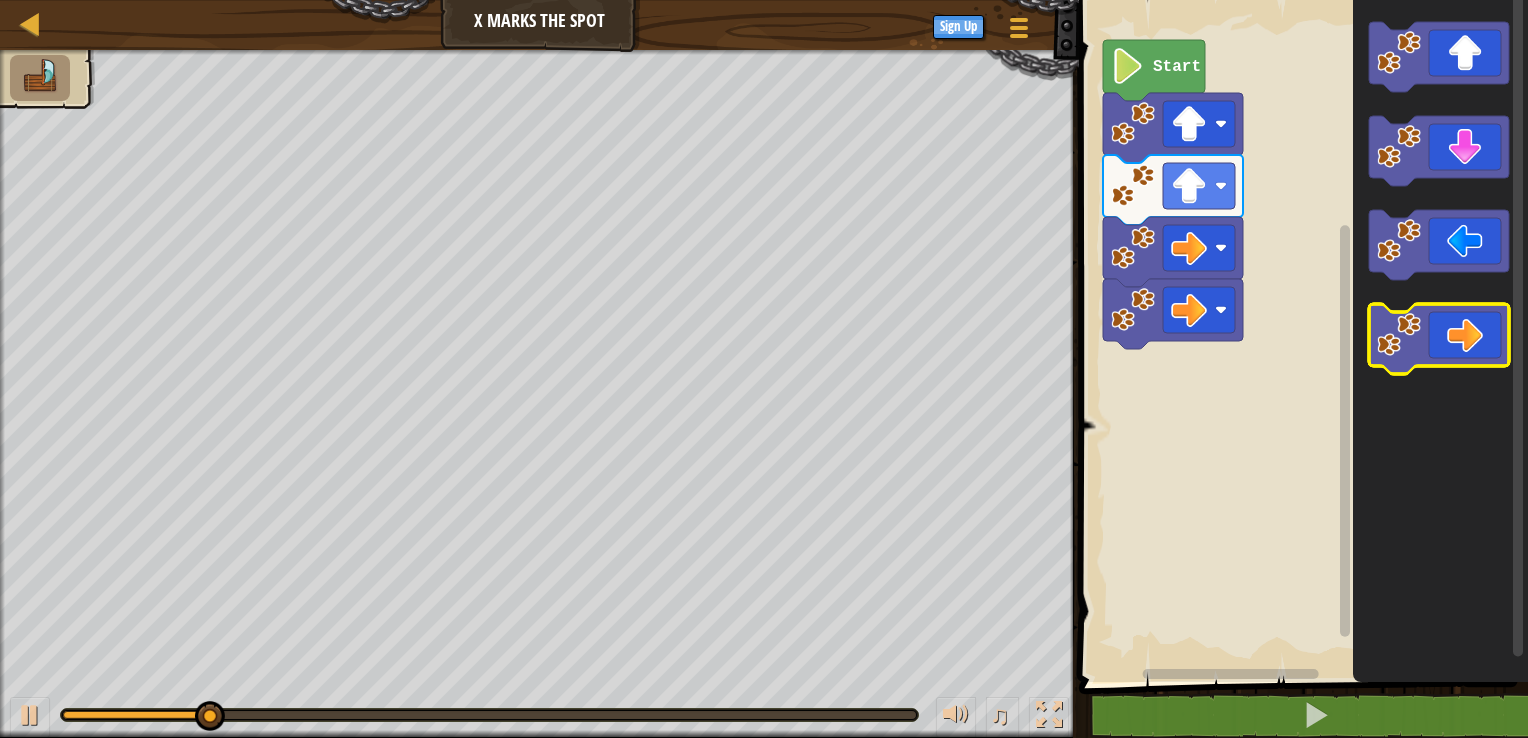 click 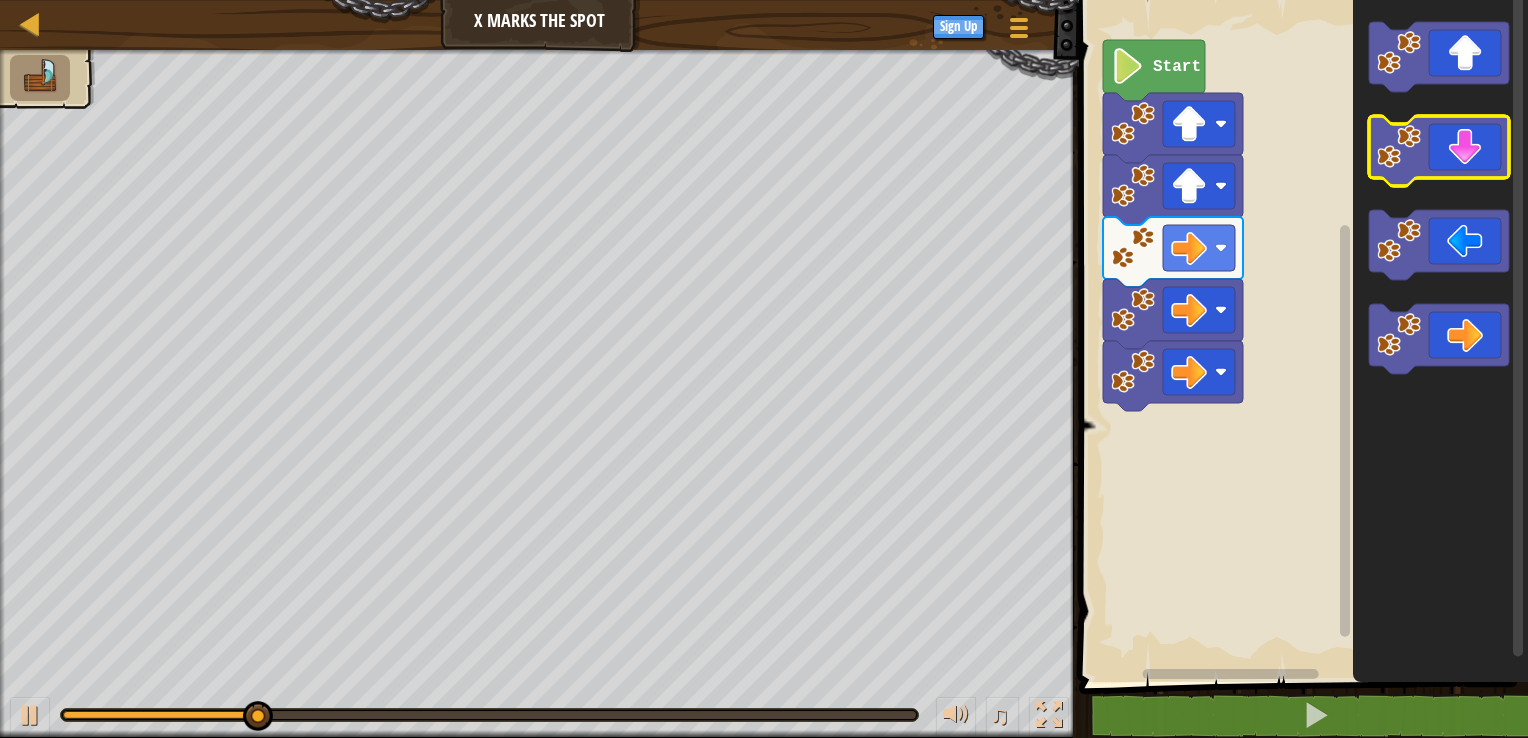click 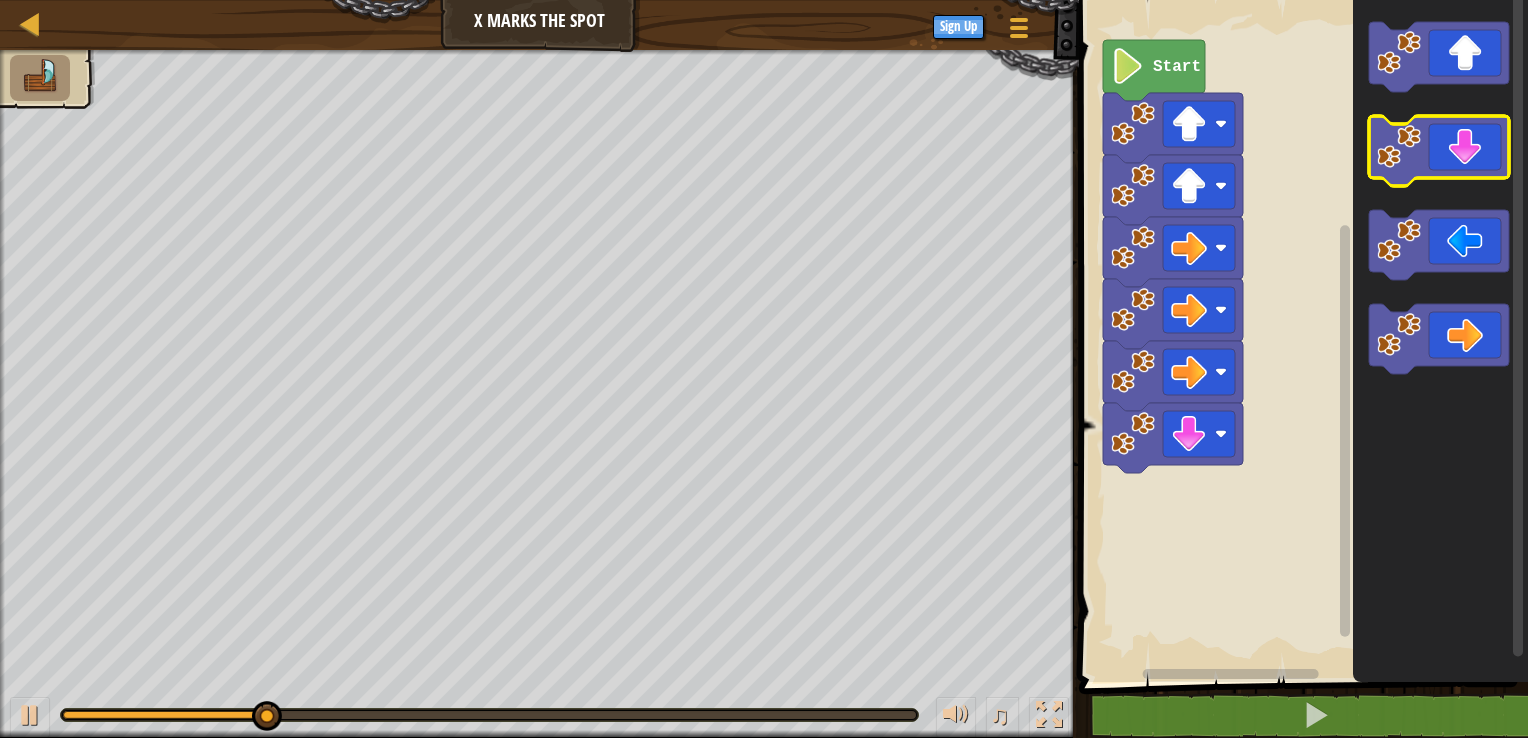 click 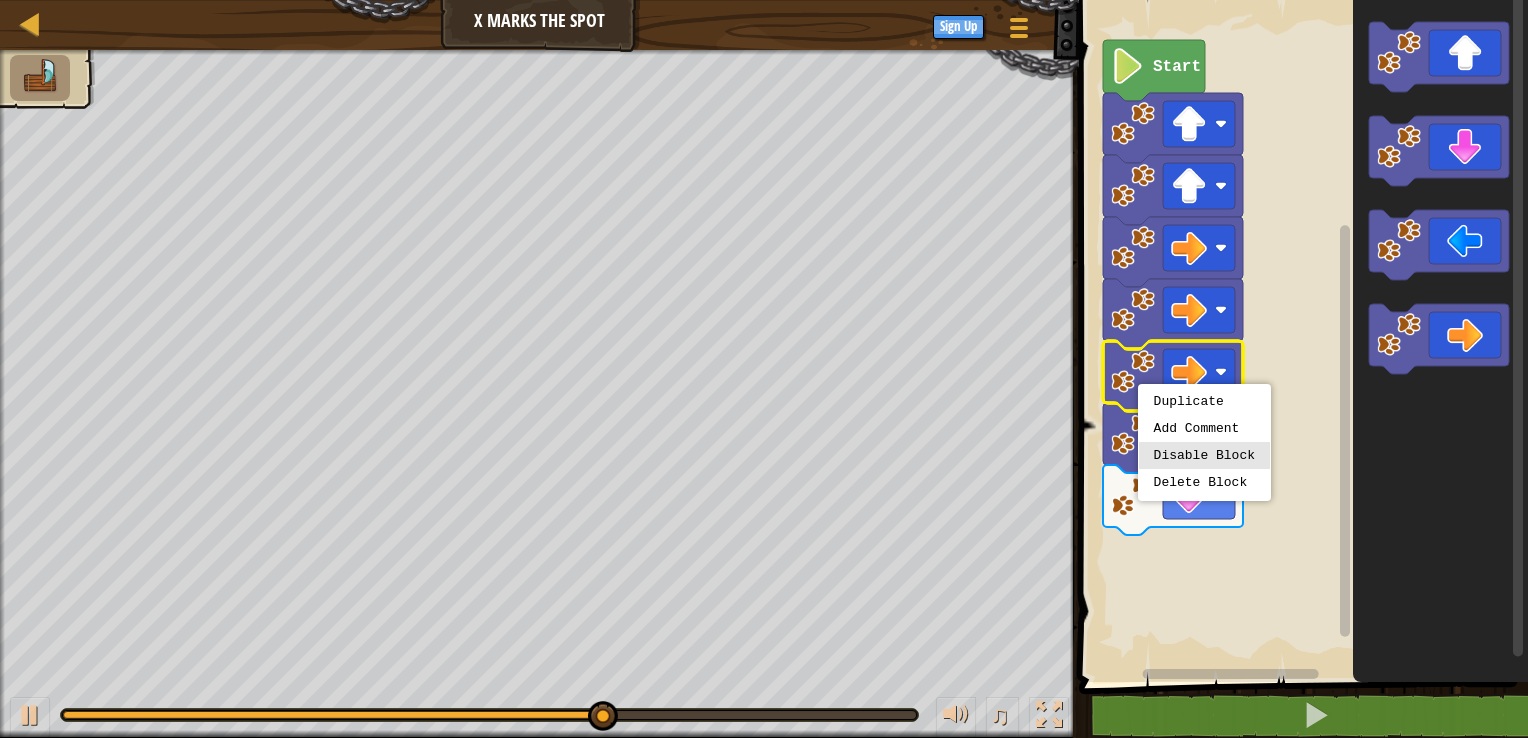 scroll, scrollTop: 0, scrollLeft: 0, axis: both 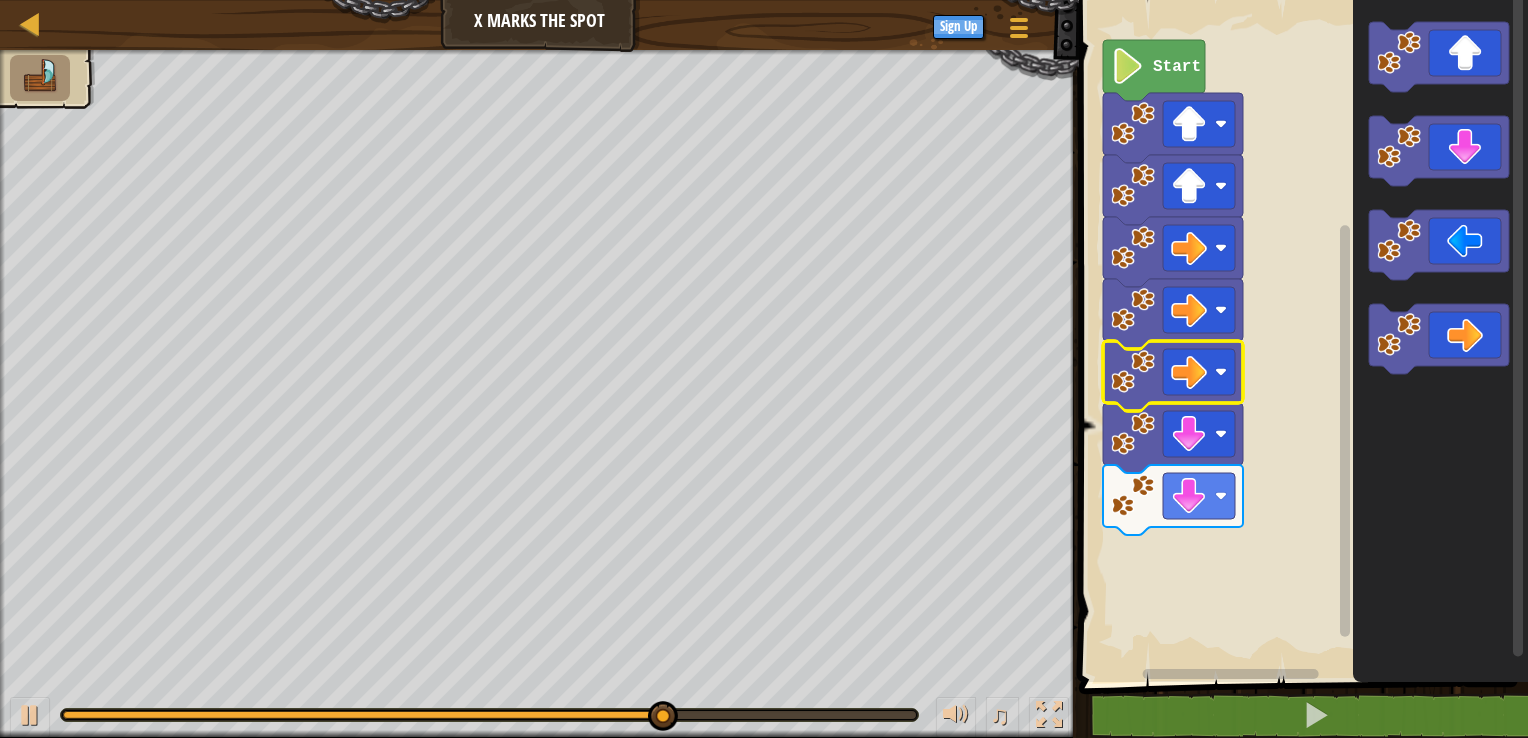 click 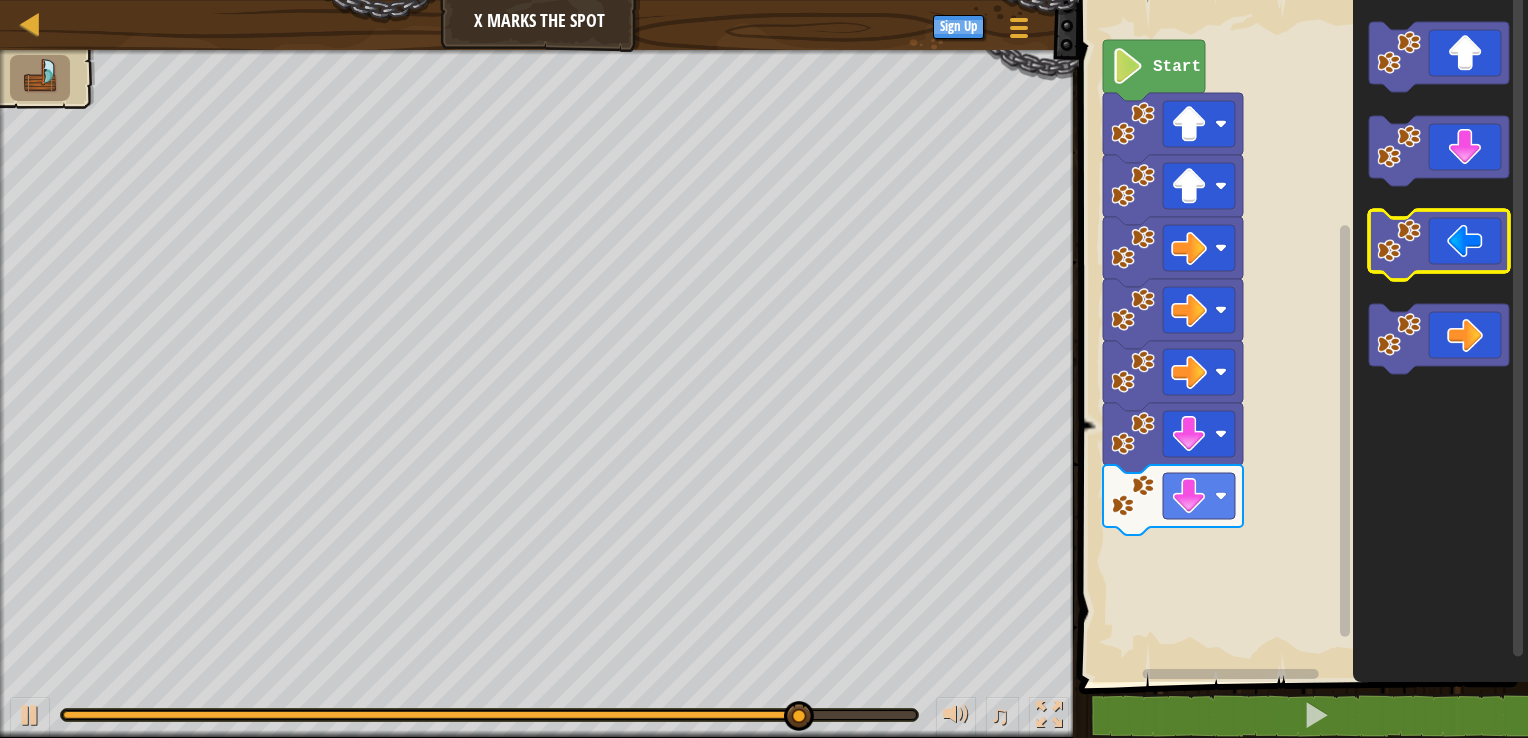 click 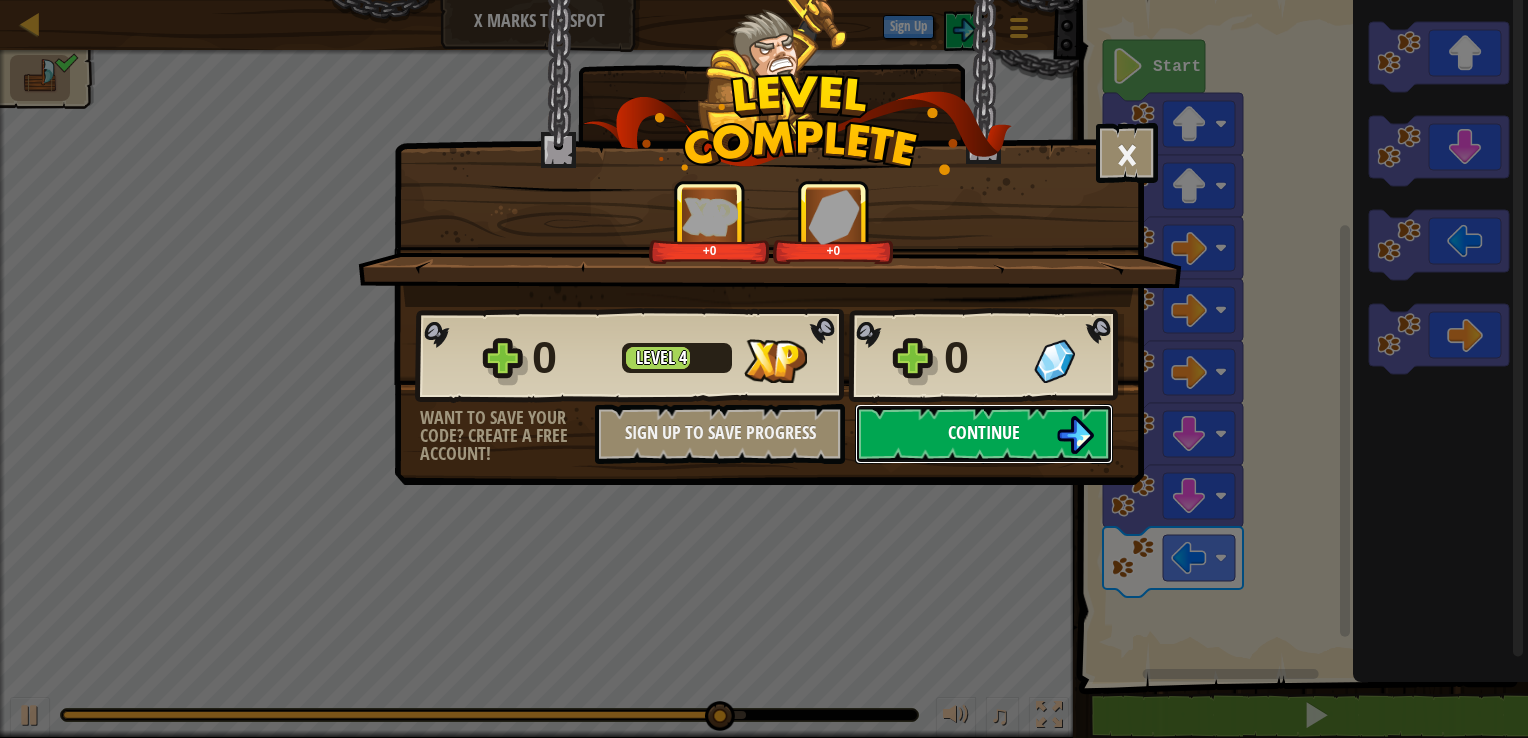 click on "Continue" at bounding box center (984, 432) 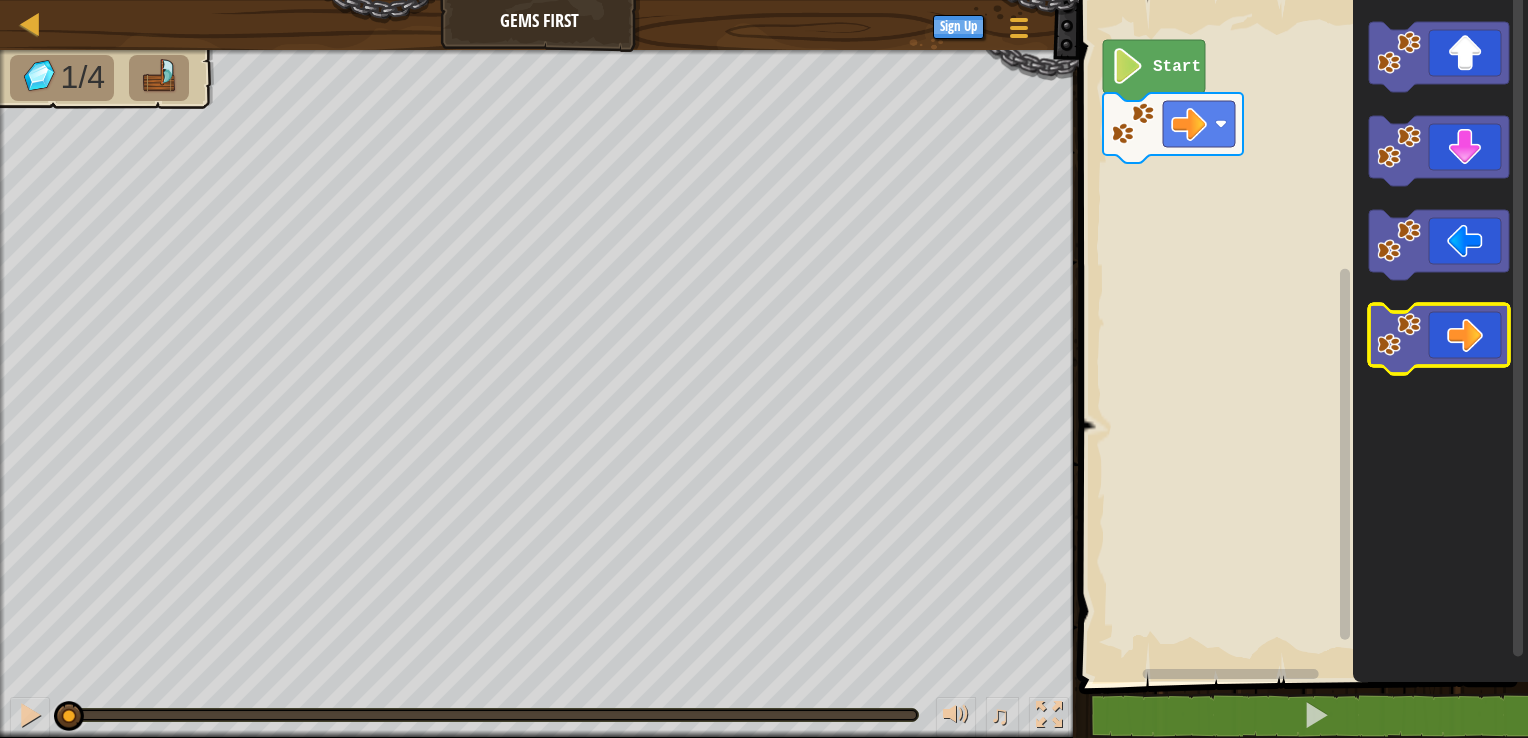 click 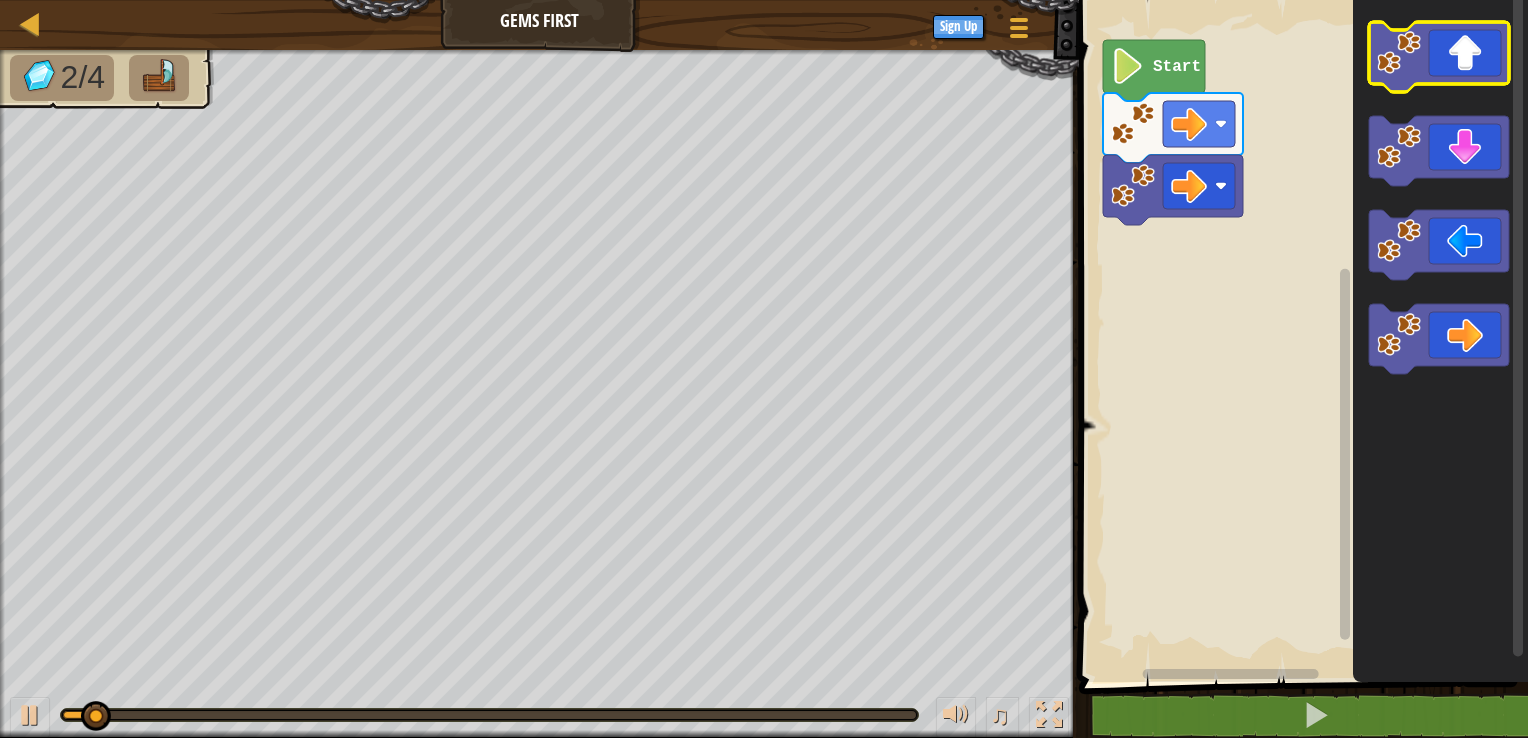 click 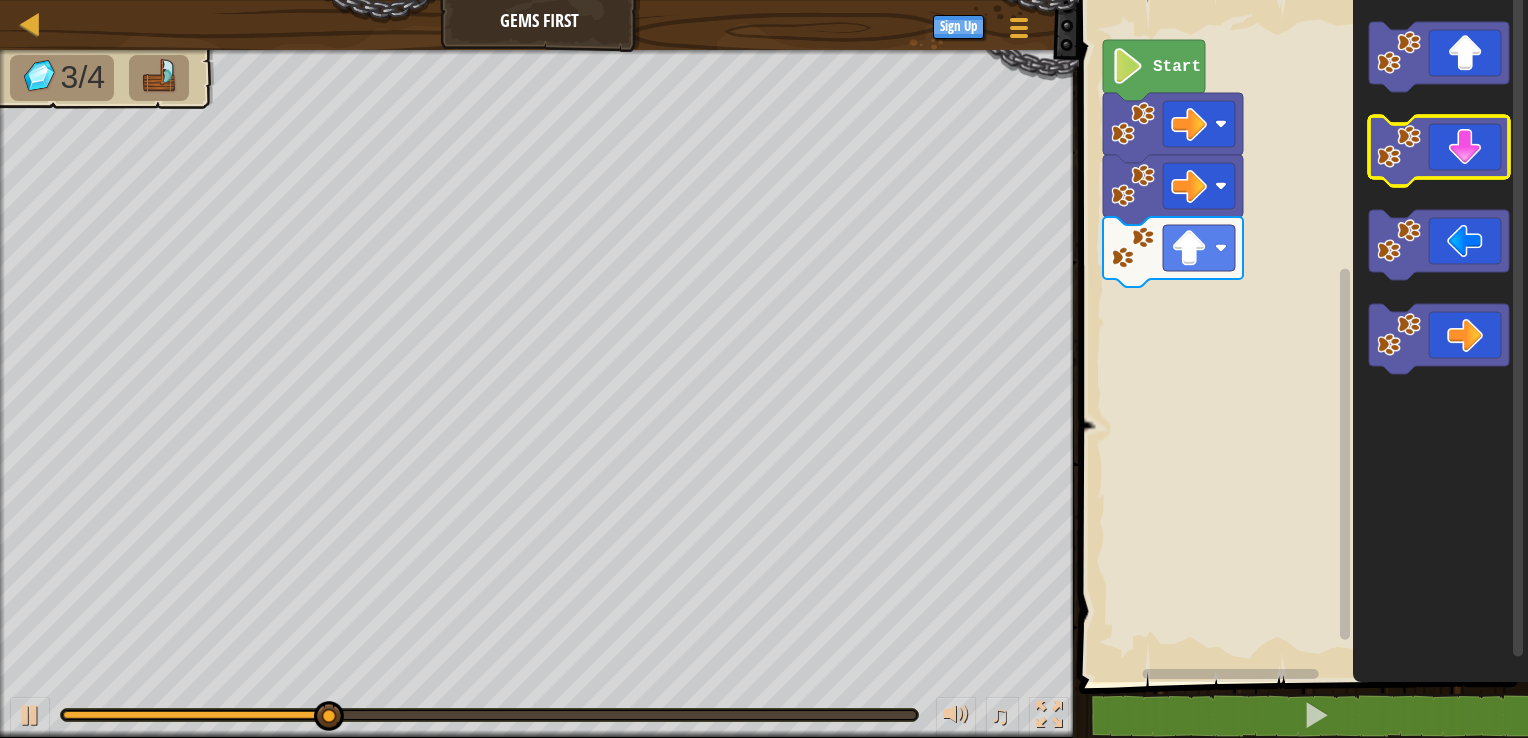 click 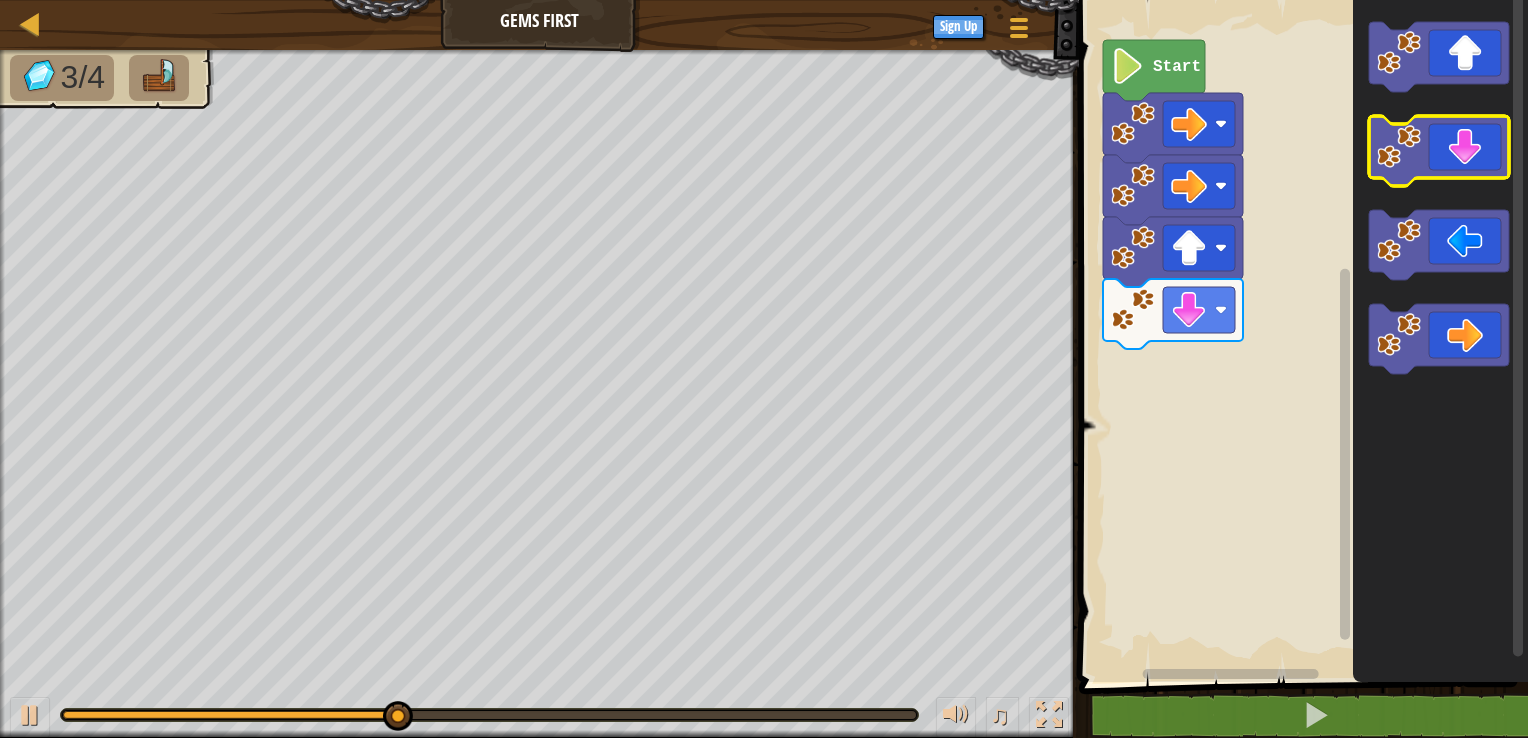 click 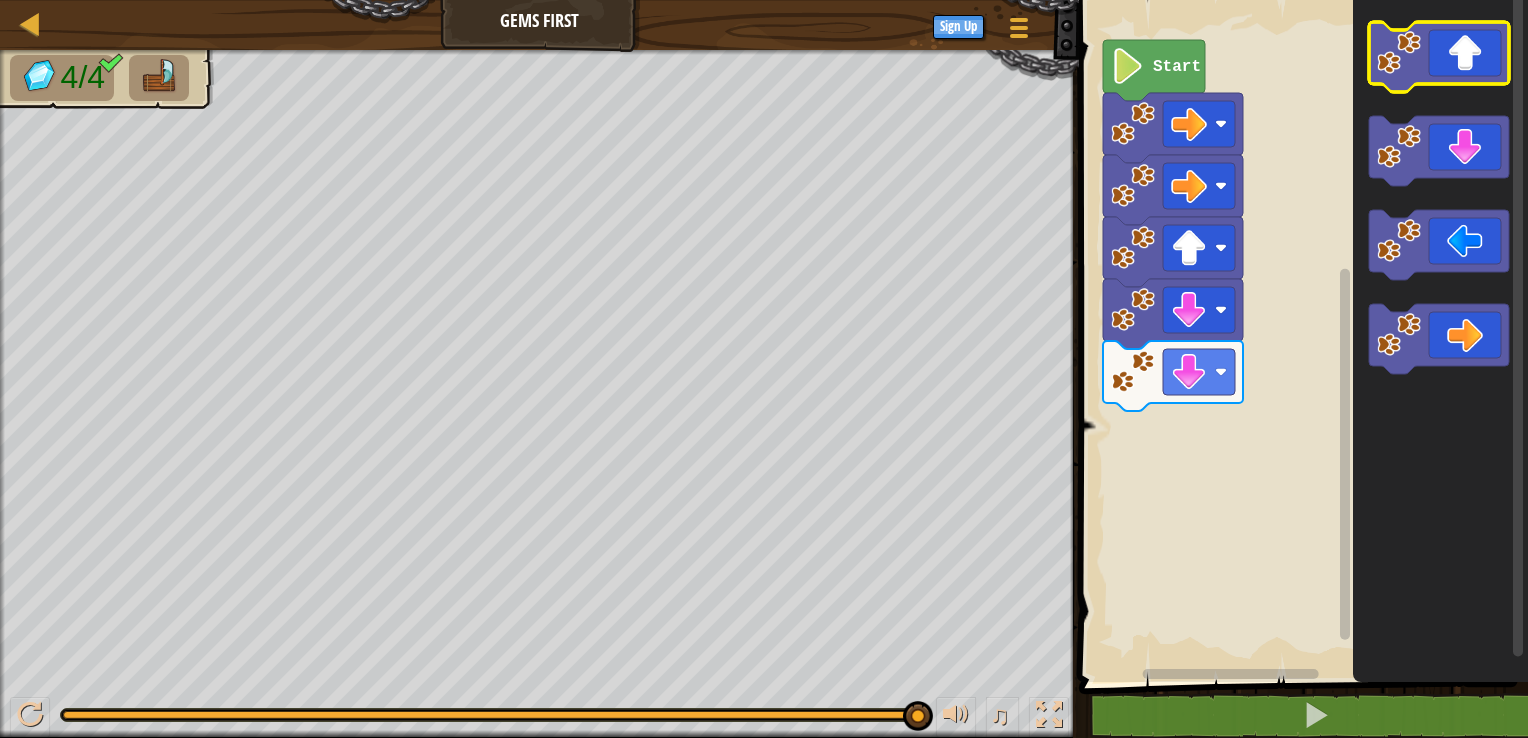 click 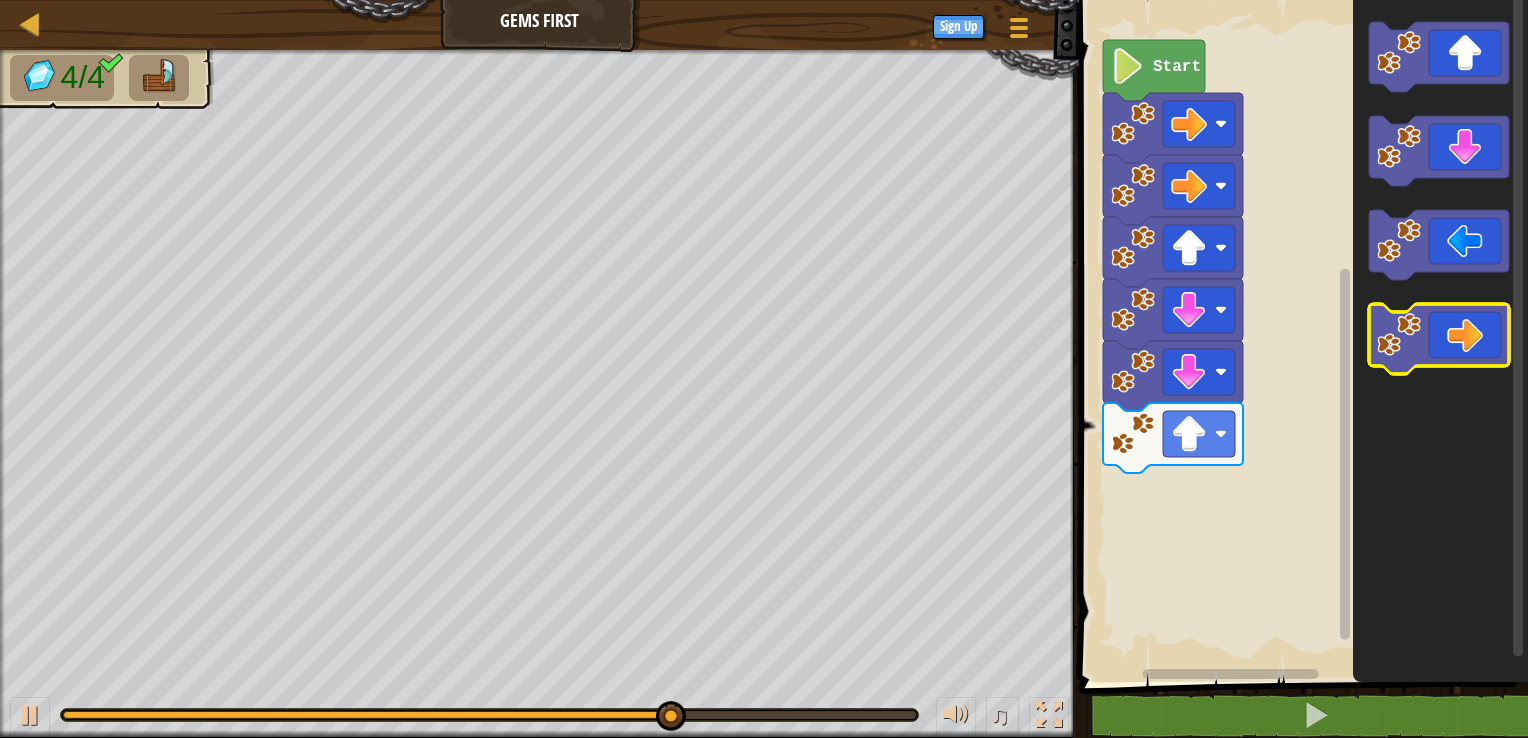 click 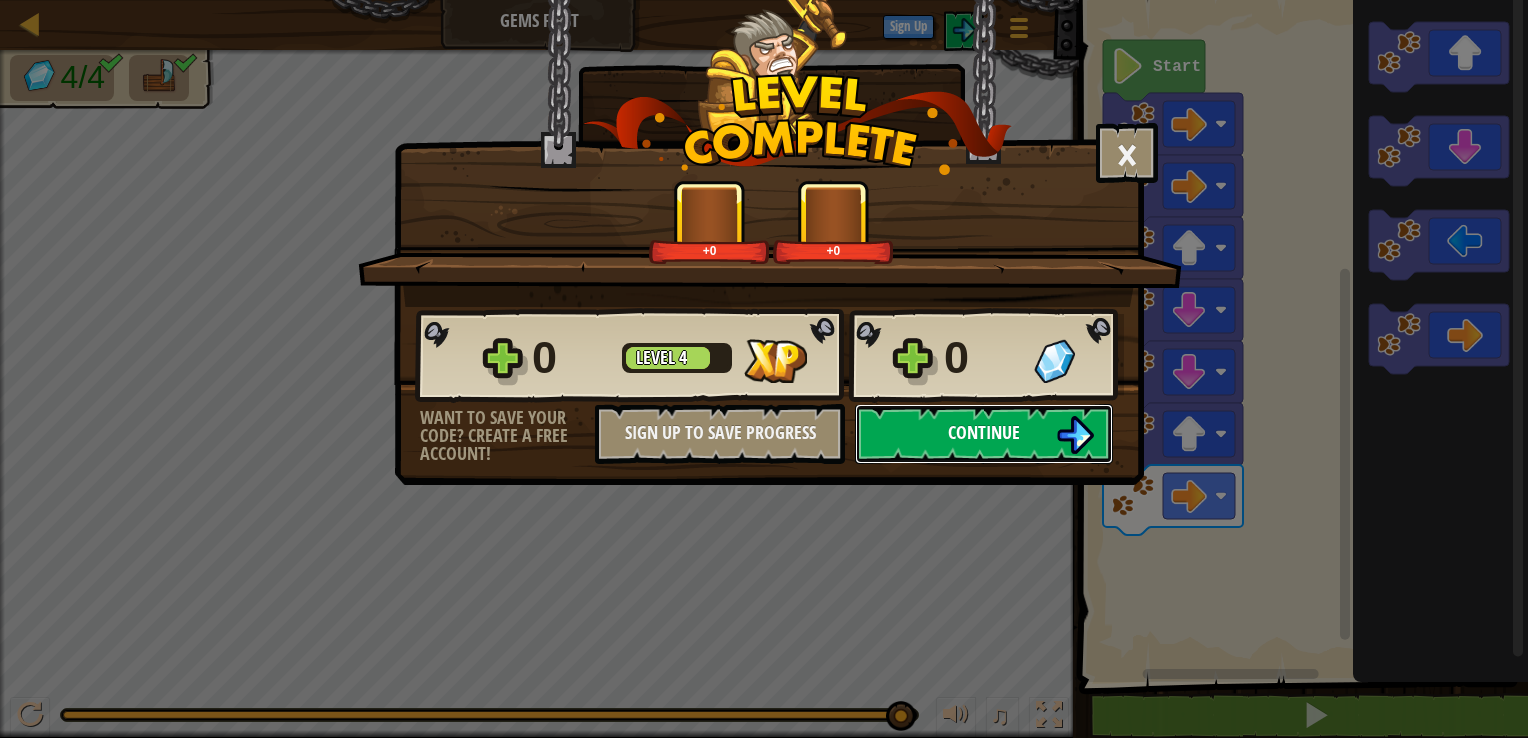 click on "Continue" at bounding box center (984, 432) 